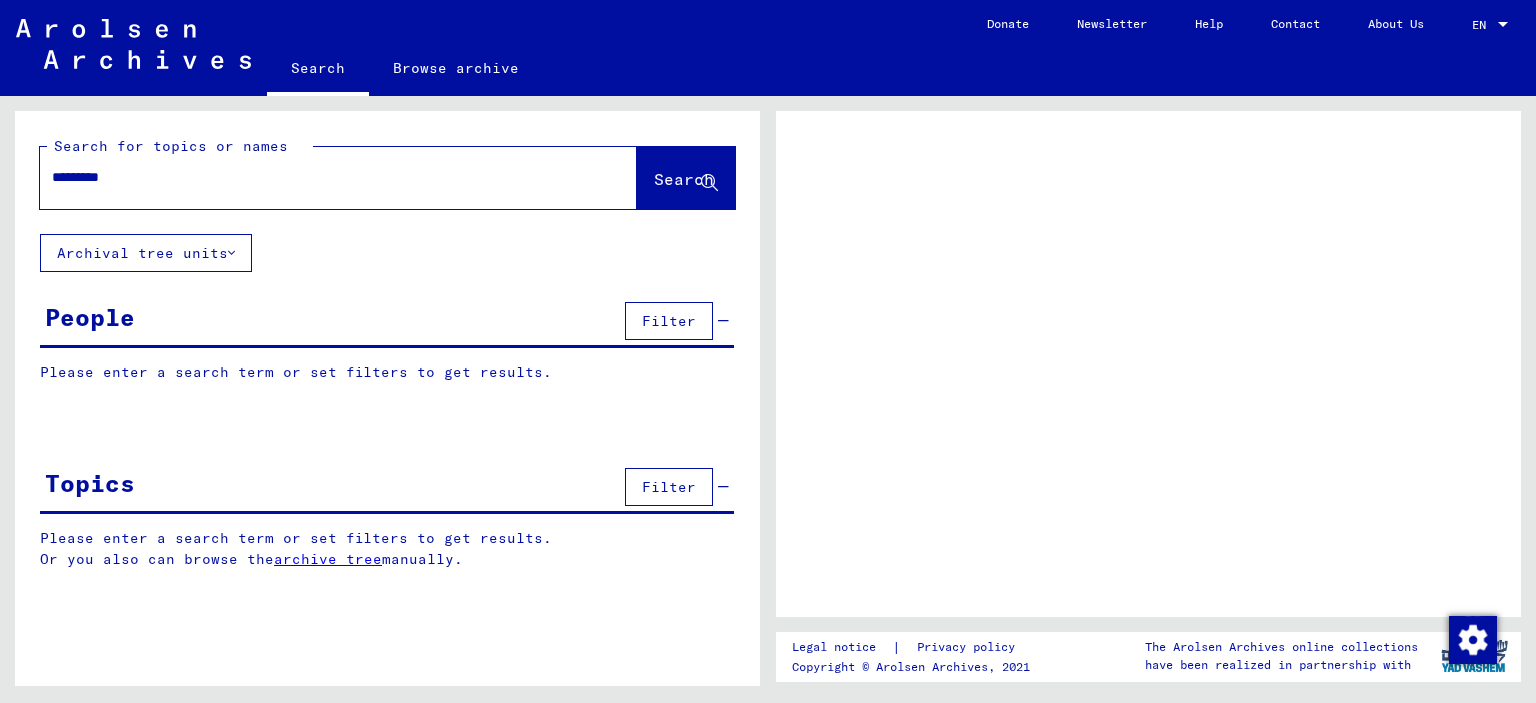 scroll, scrollTop: 0, scrollLeft: 0, axis: both 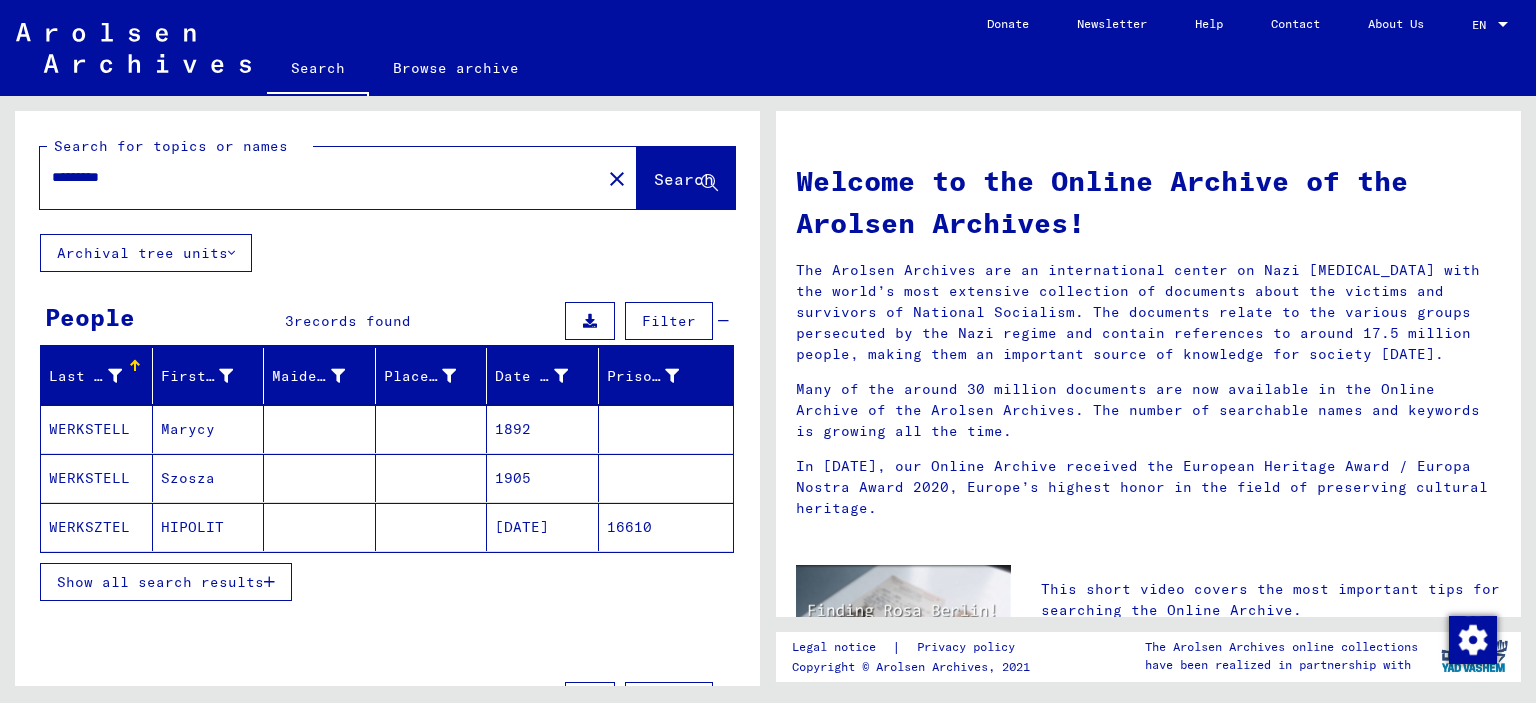 drag, startPoint x: 144, startPoint y: 182, endPoint x: 0, endPoint y: 158, distance: 145.9863 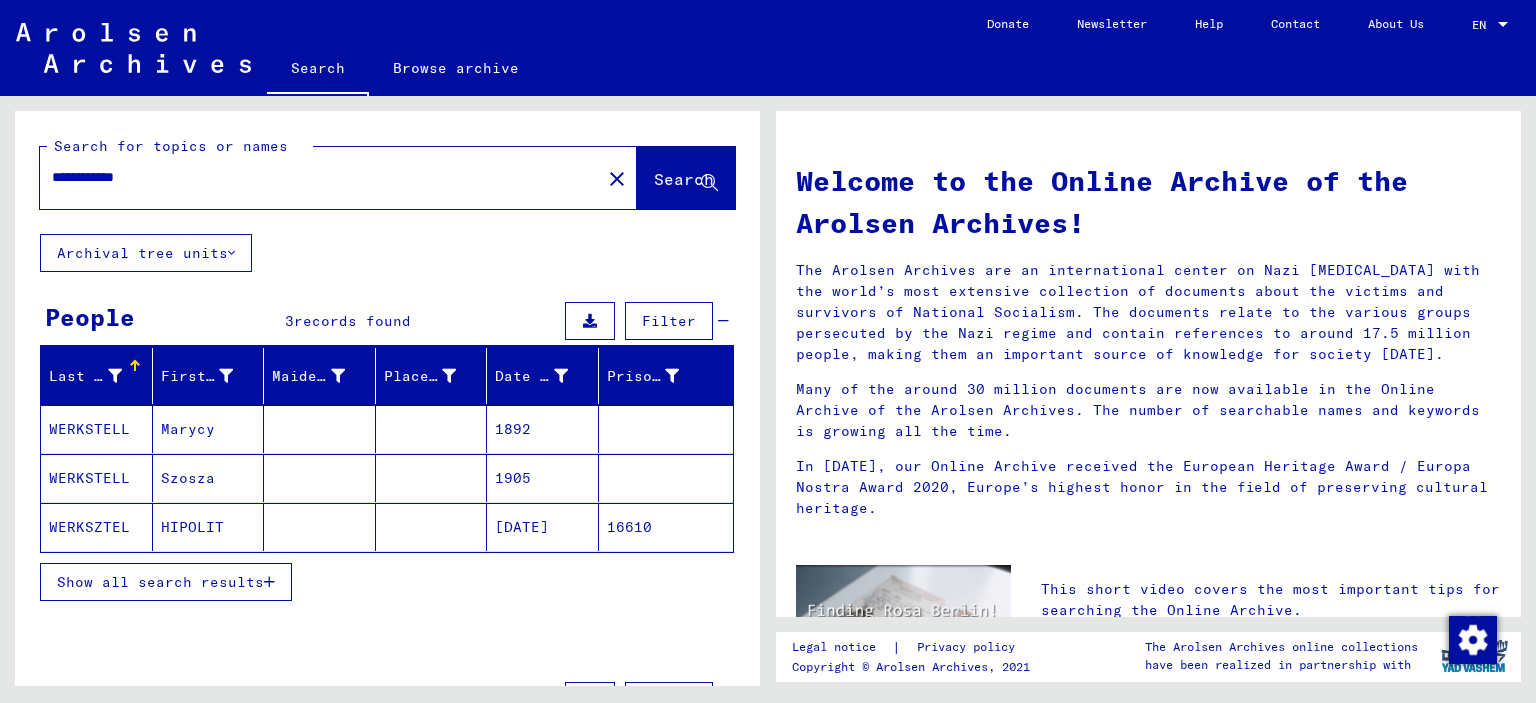 click on "Search" 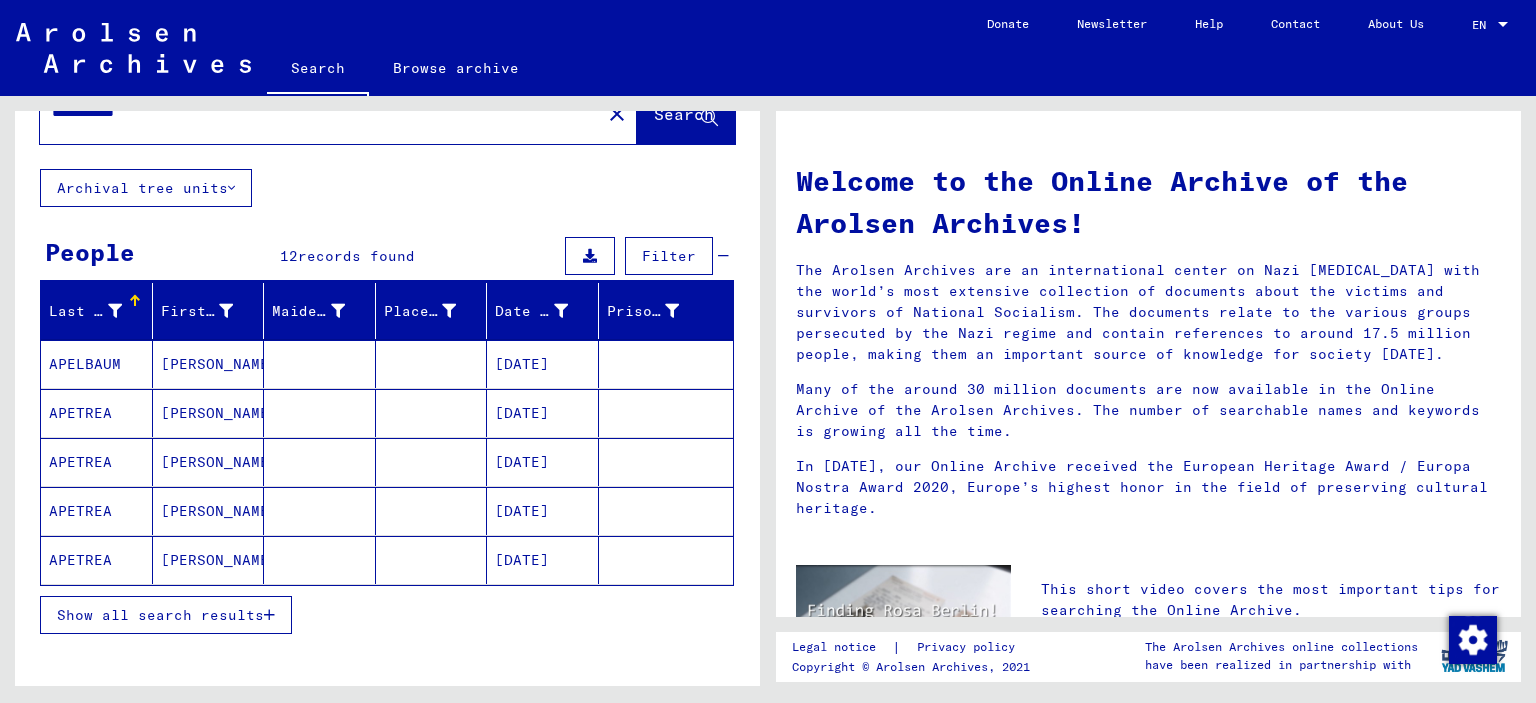 scroll, scrollTop: 100, scrollLeft: 0, axis: vertical 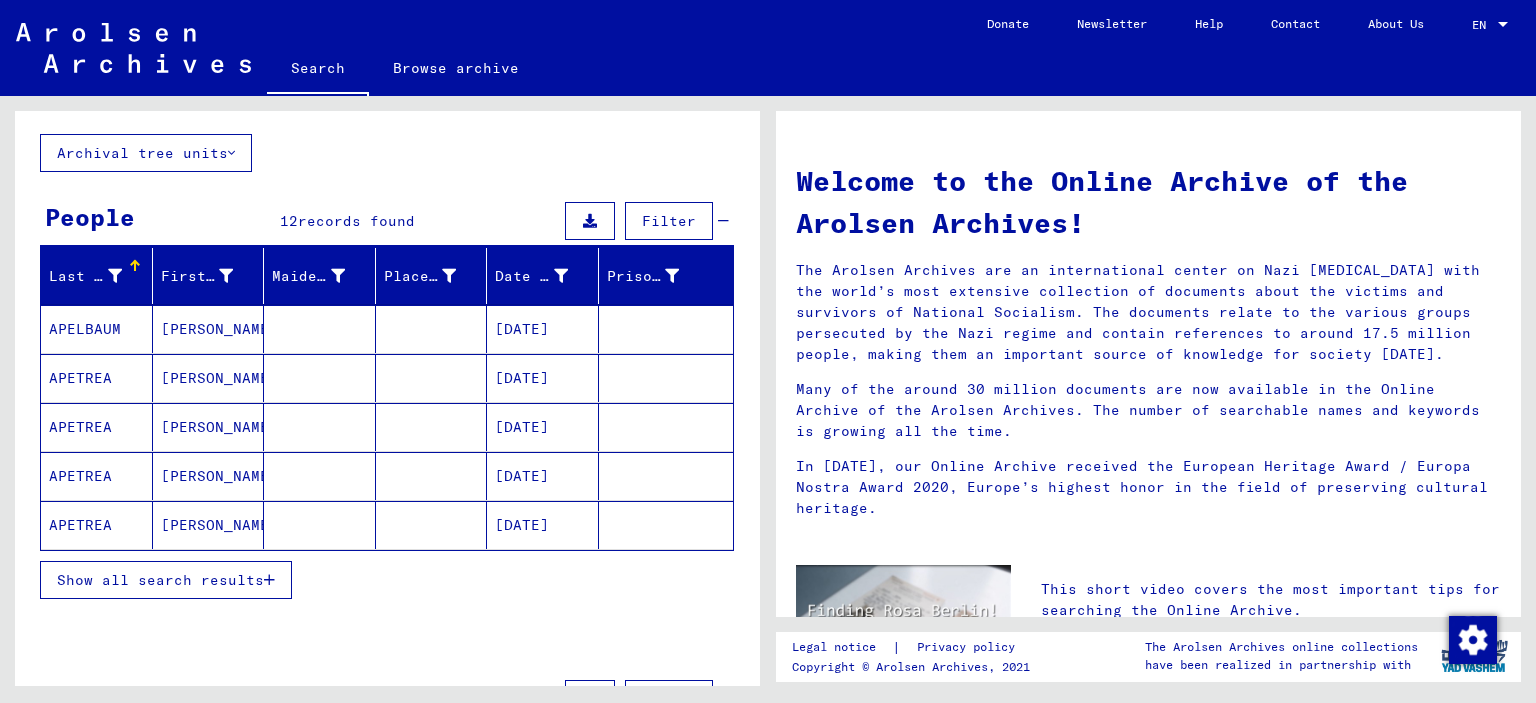 click on "Show all search results" at bounding box center [160, 580] 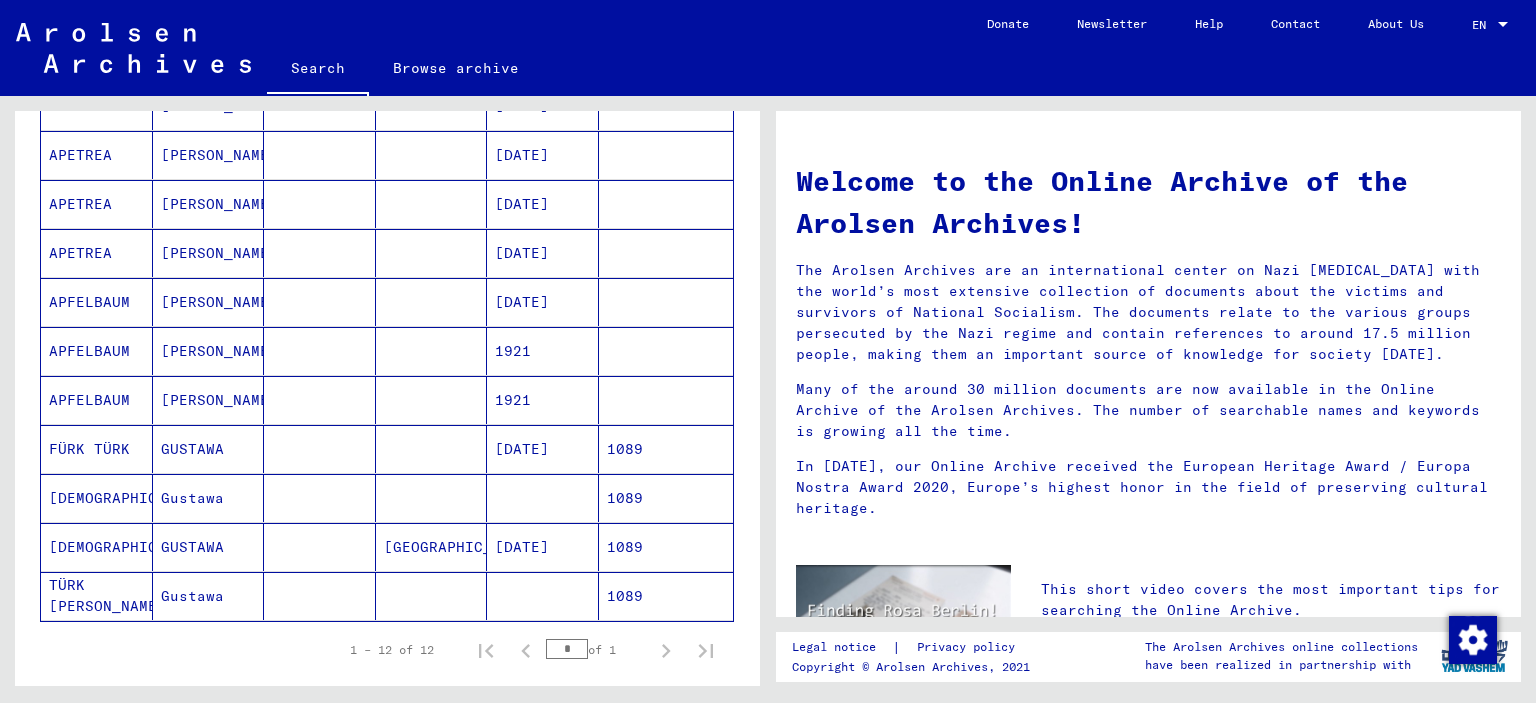 scroll, scrollTop: 395, scrollLeft: 0, axis: vertical 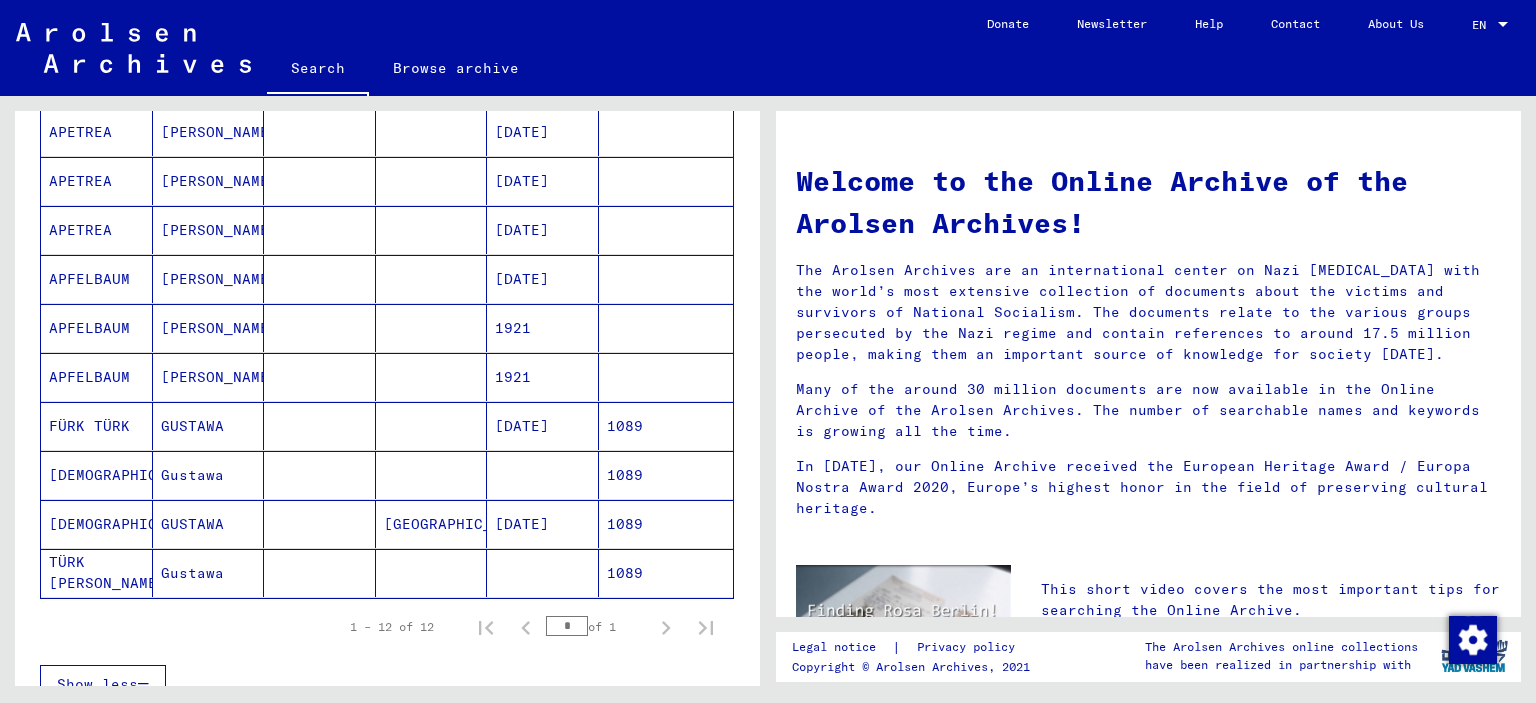 click at bounding box center [432, 475] 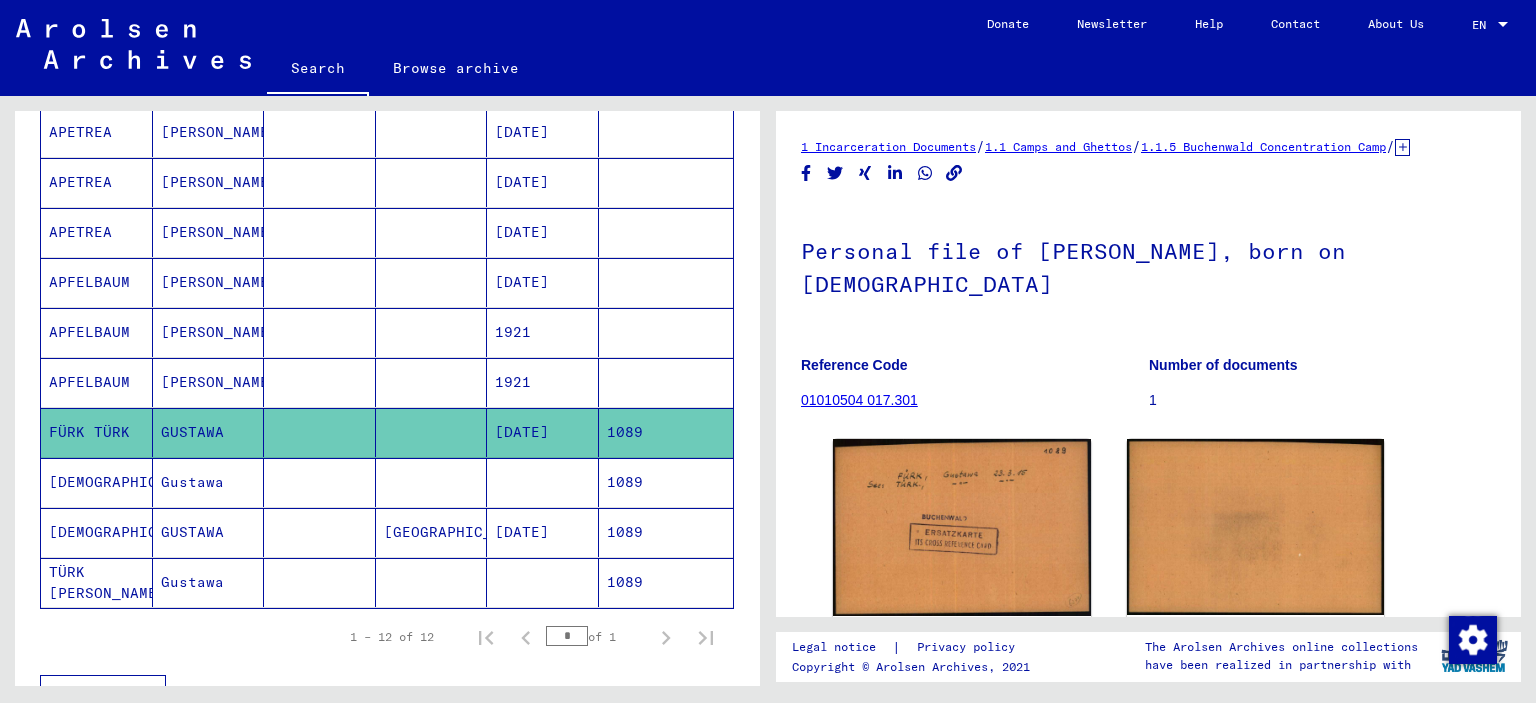 scroll, scrollTop: 0, scrollLeft: 0, axis: both 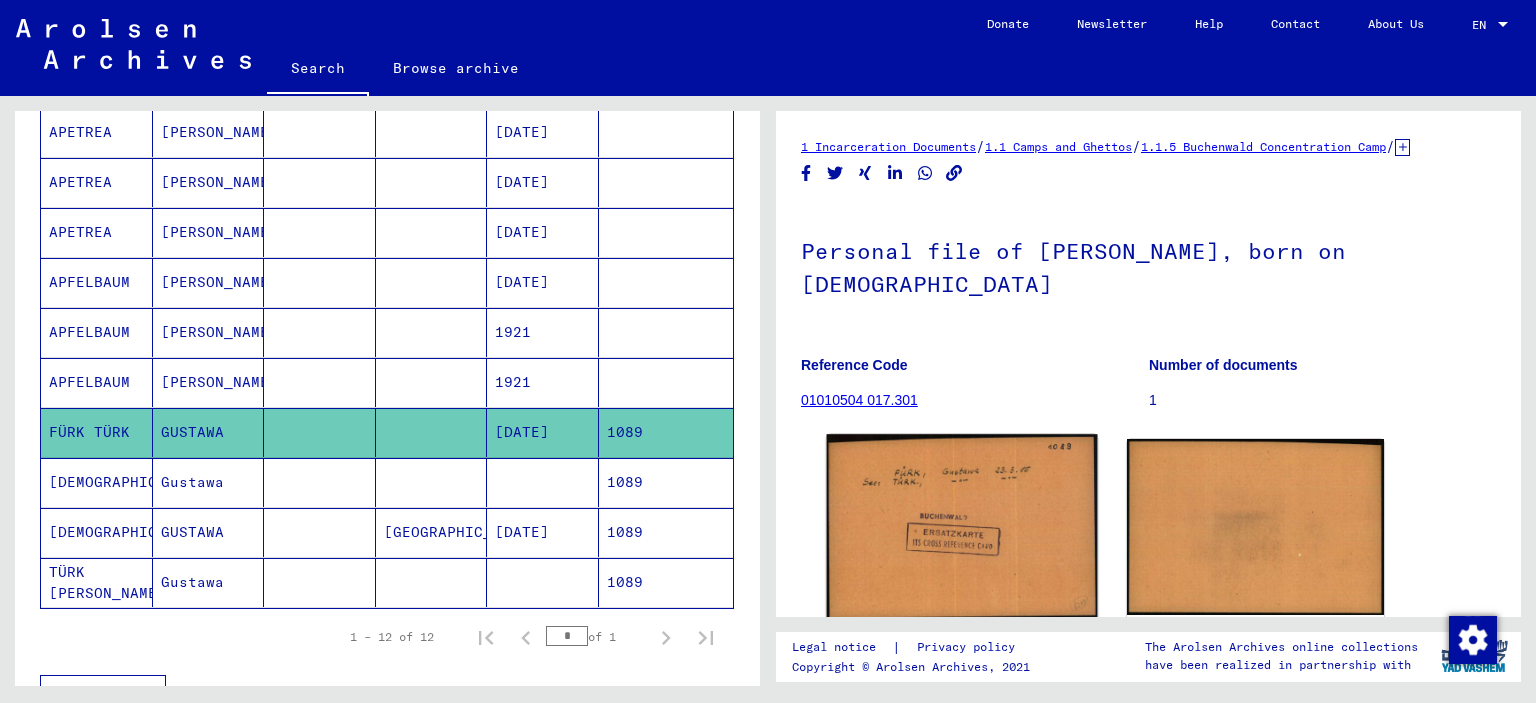 click 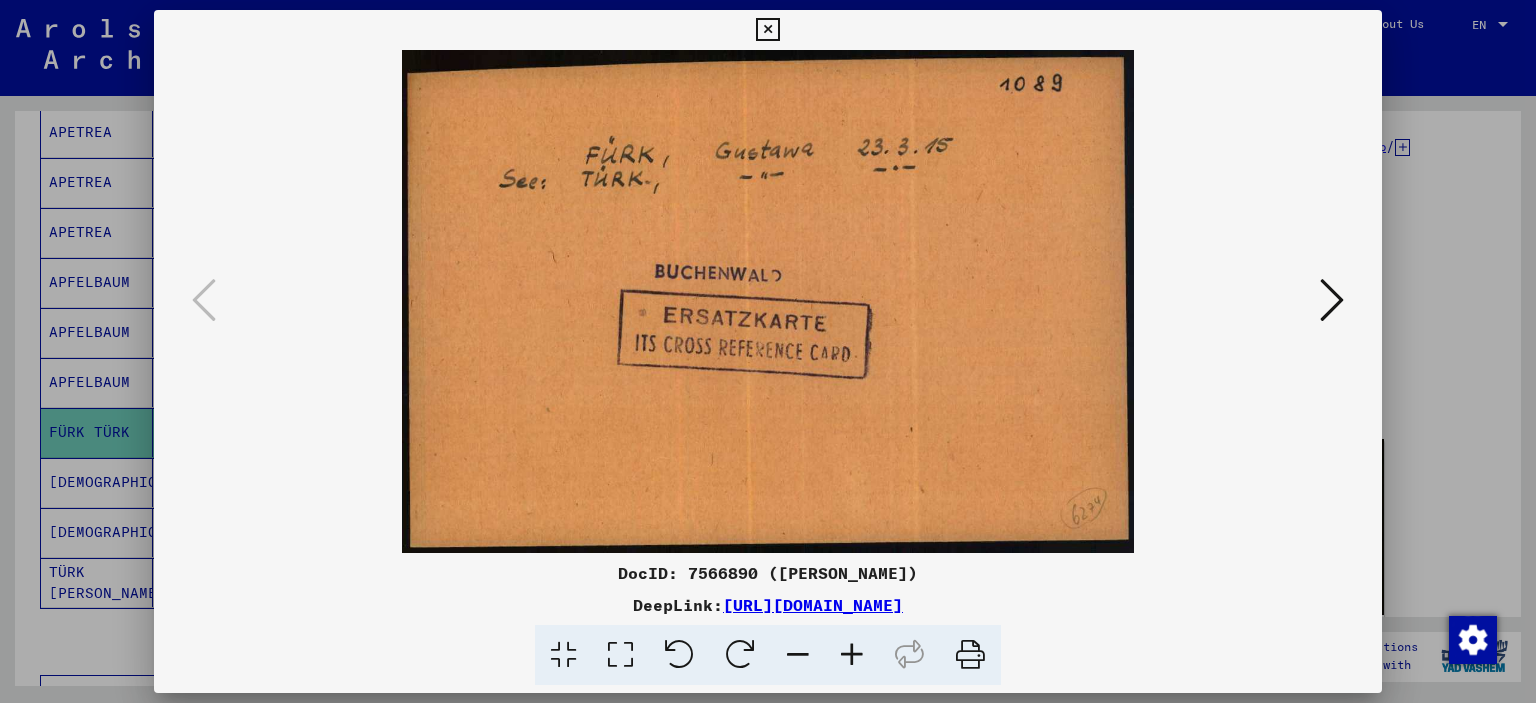 click at bounding box center (768, 351) 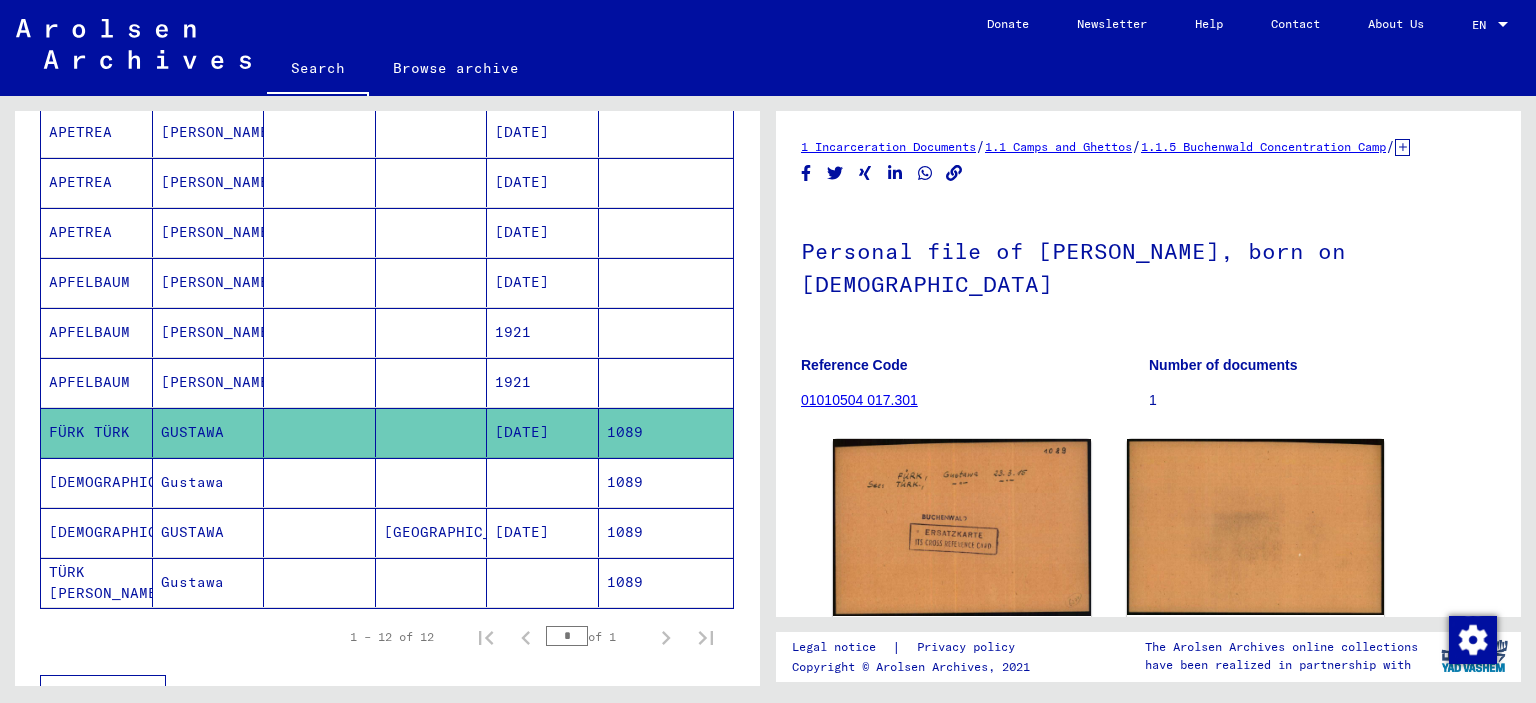 click at bounding box center (543, 532) 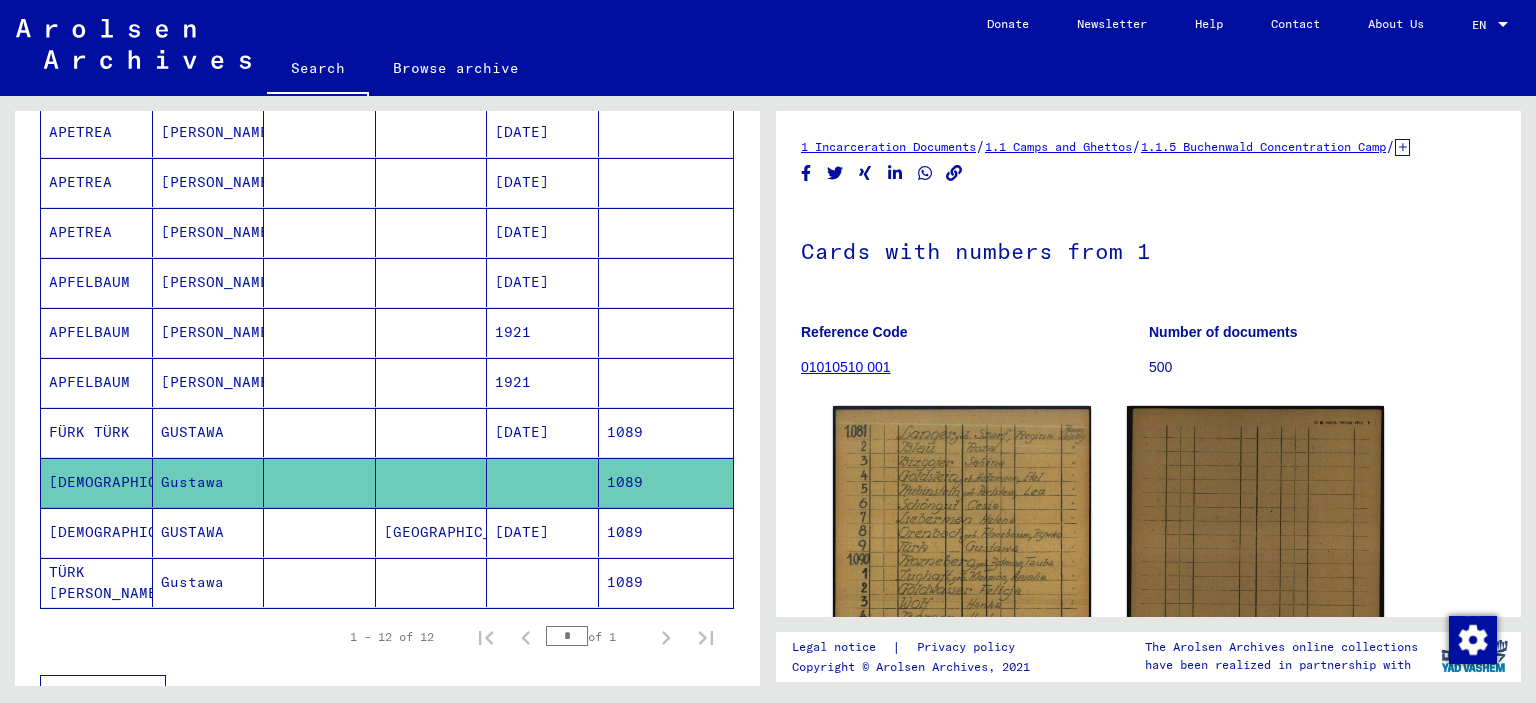 scroll, scrollTop: 0, scrollLeft: 0, axis: both 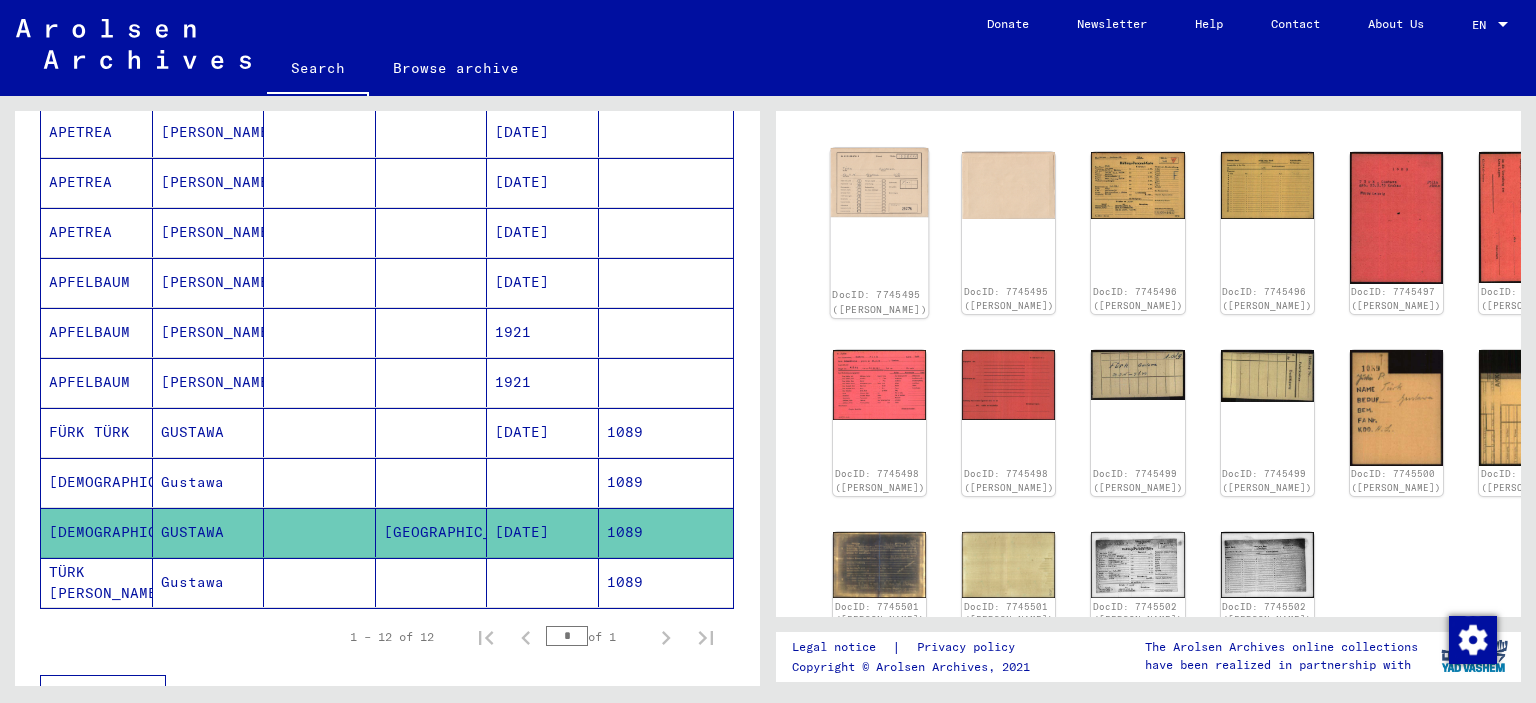 click 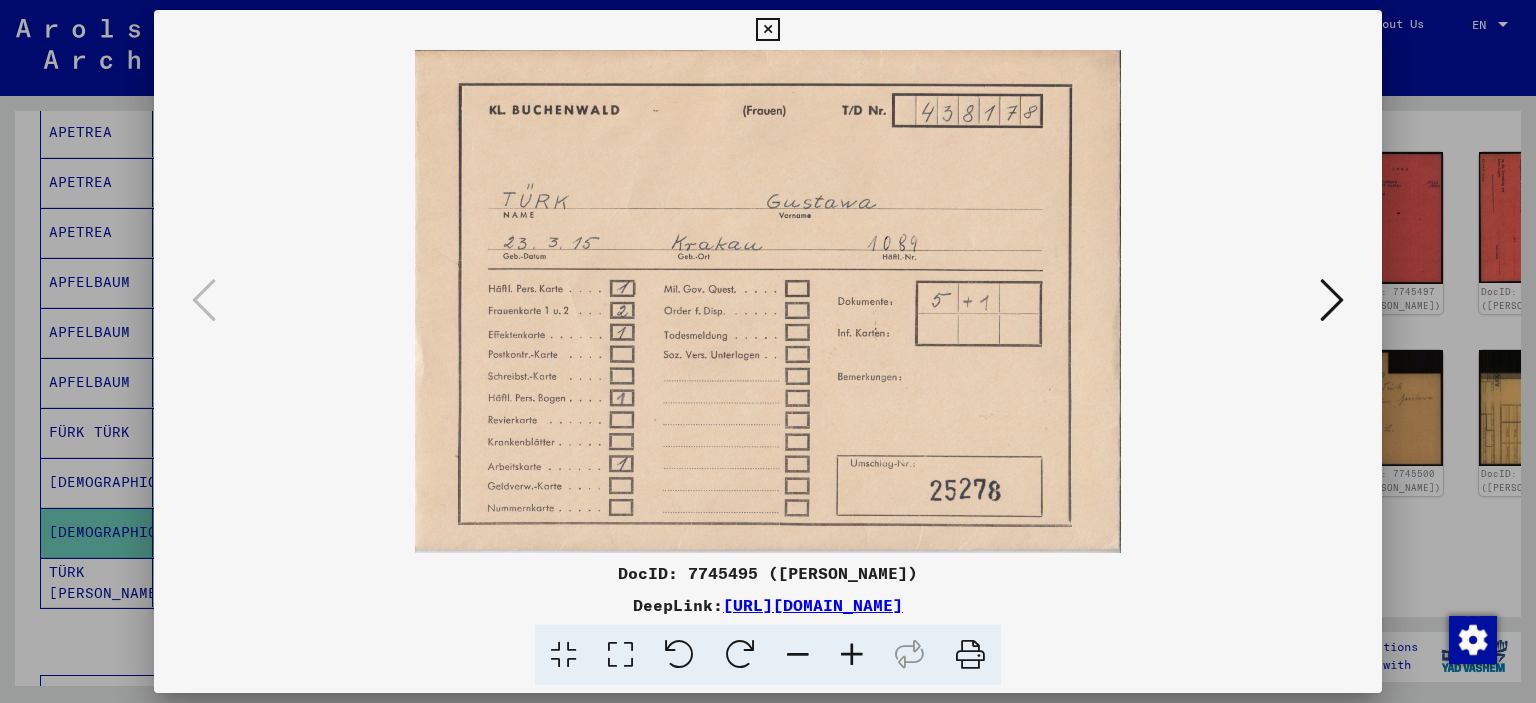 click at bounding box center (1332, 300) 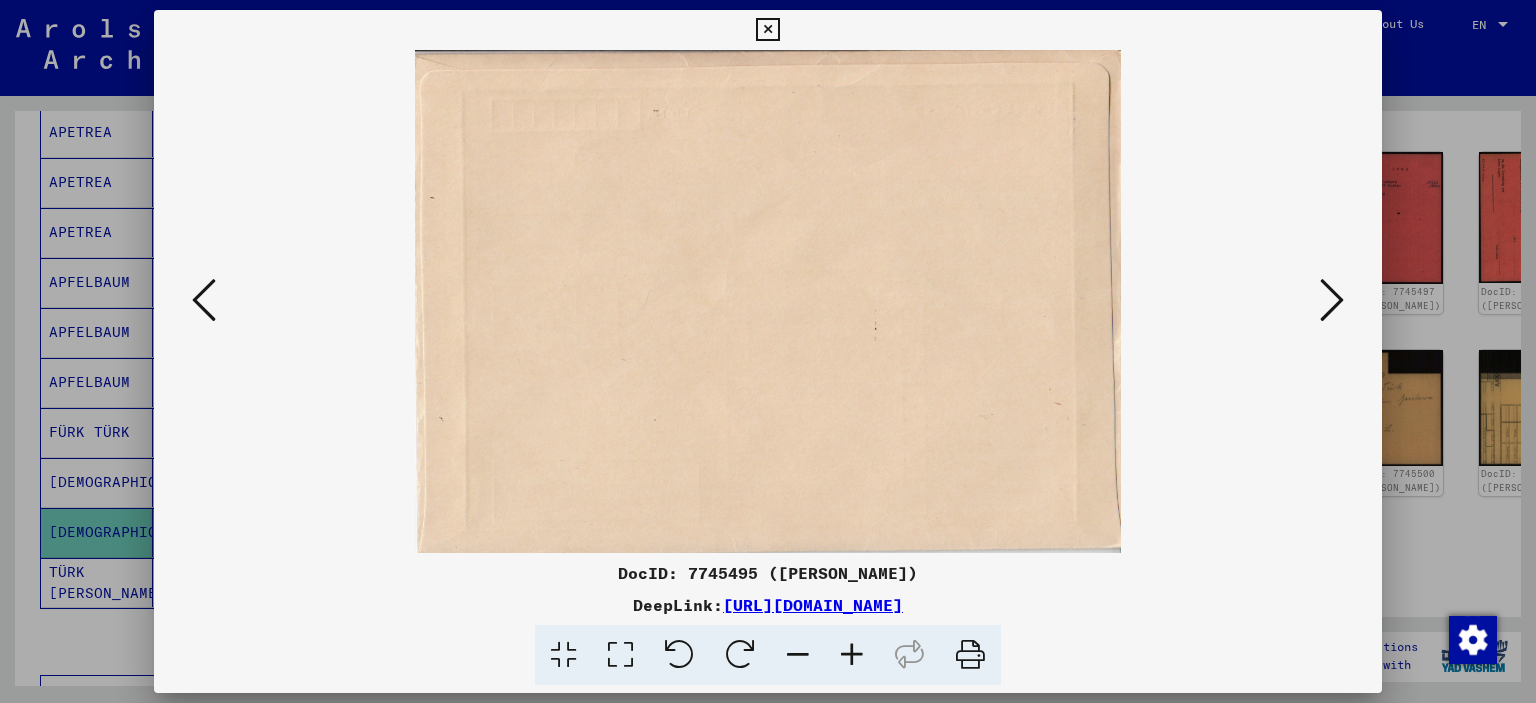 click at bounding box center (1332, 300) 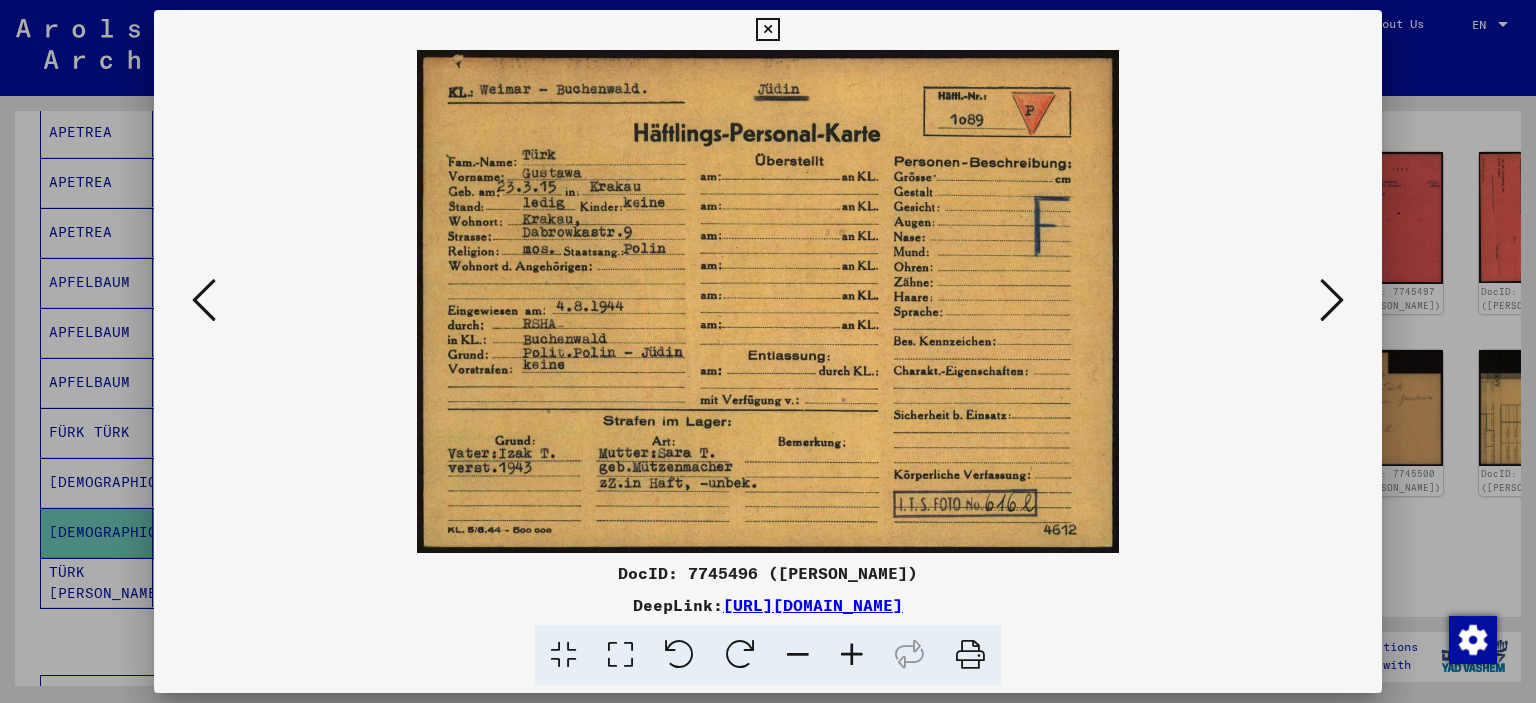 click at bounding box center (1332, 300) 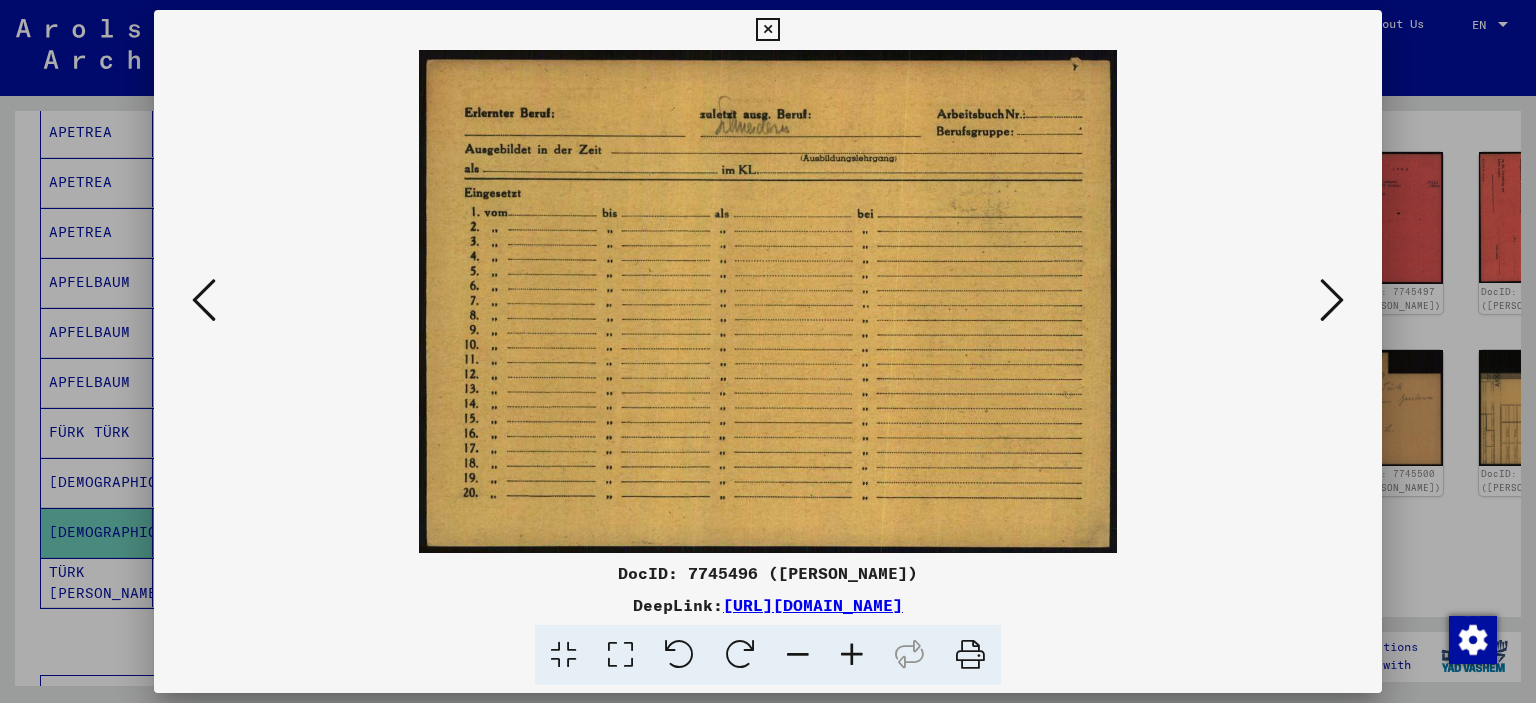 click at bounding box center [1332, 300] 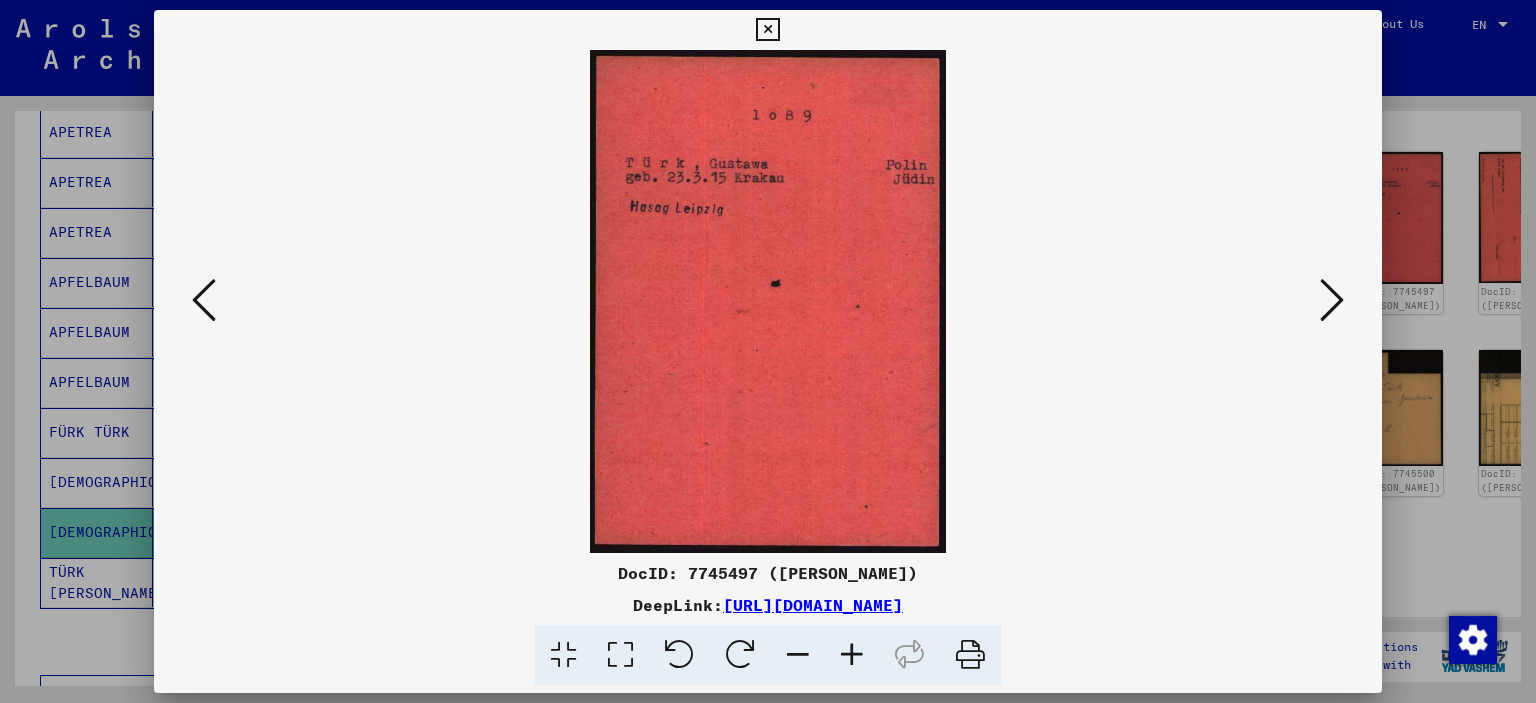 click at bounding box center [1332, 300] 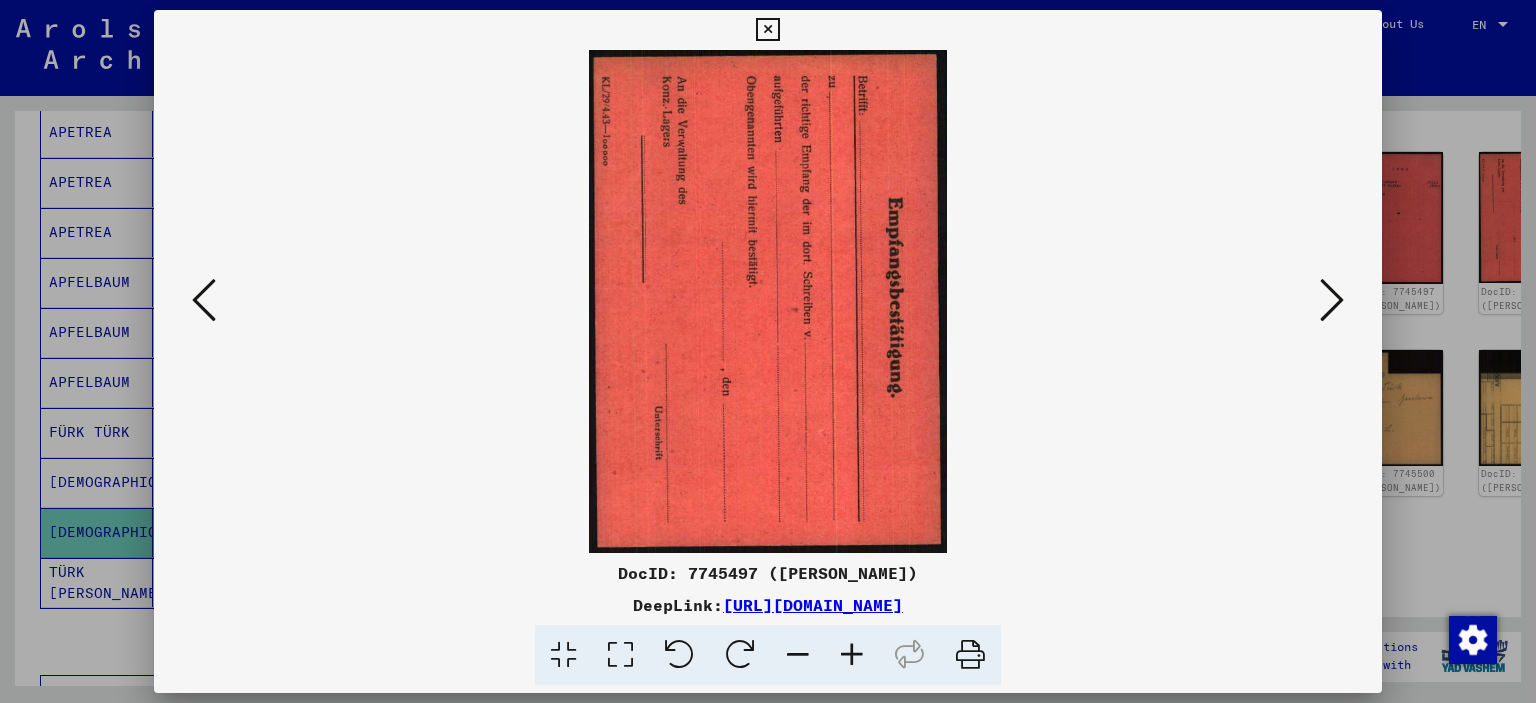 click at bounding box center [1332, 300] 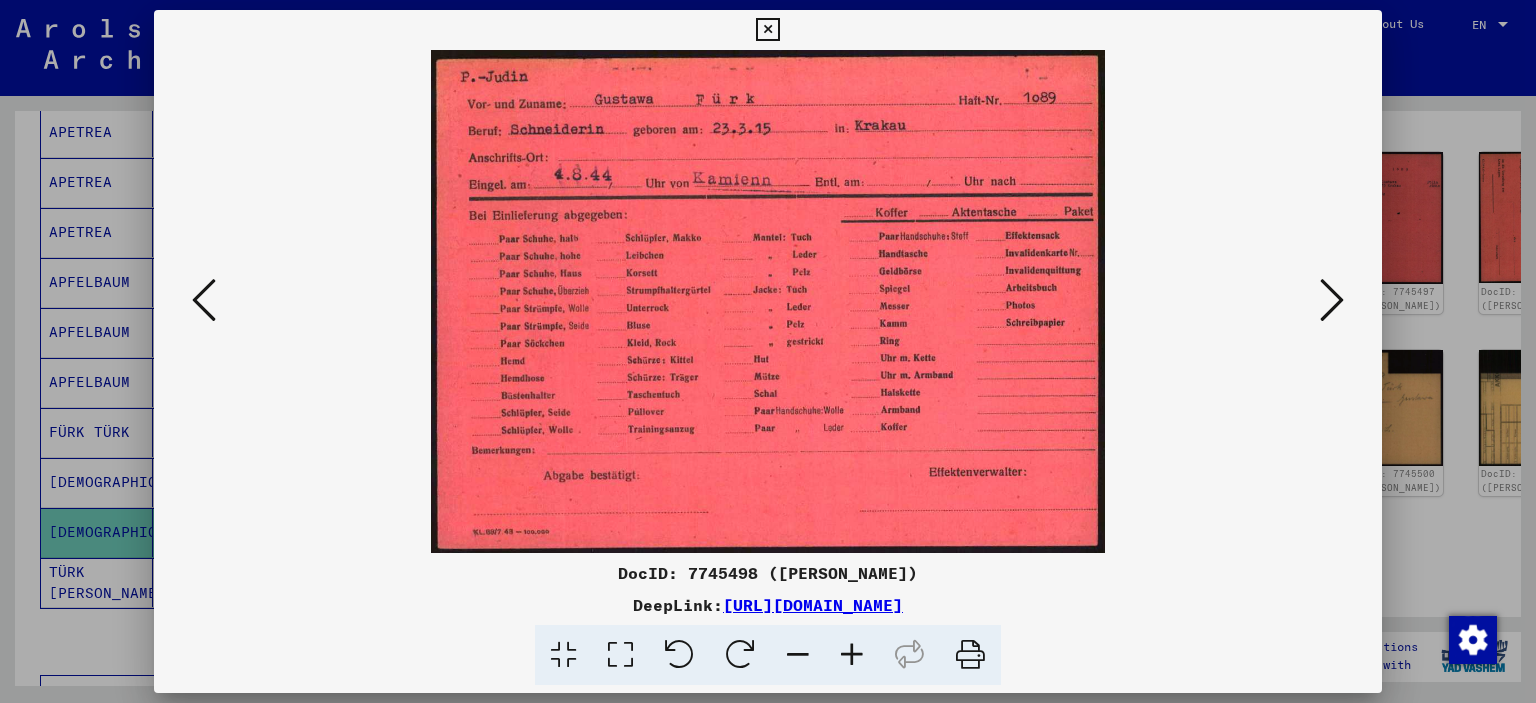 click at bounding box center (1332, 300) 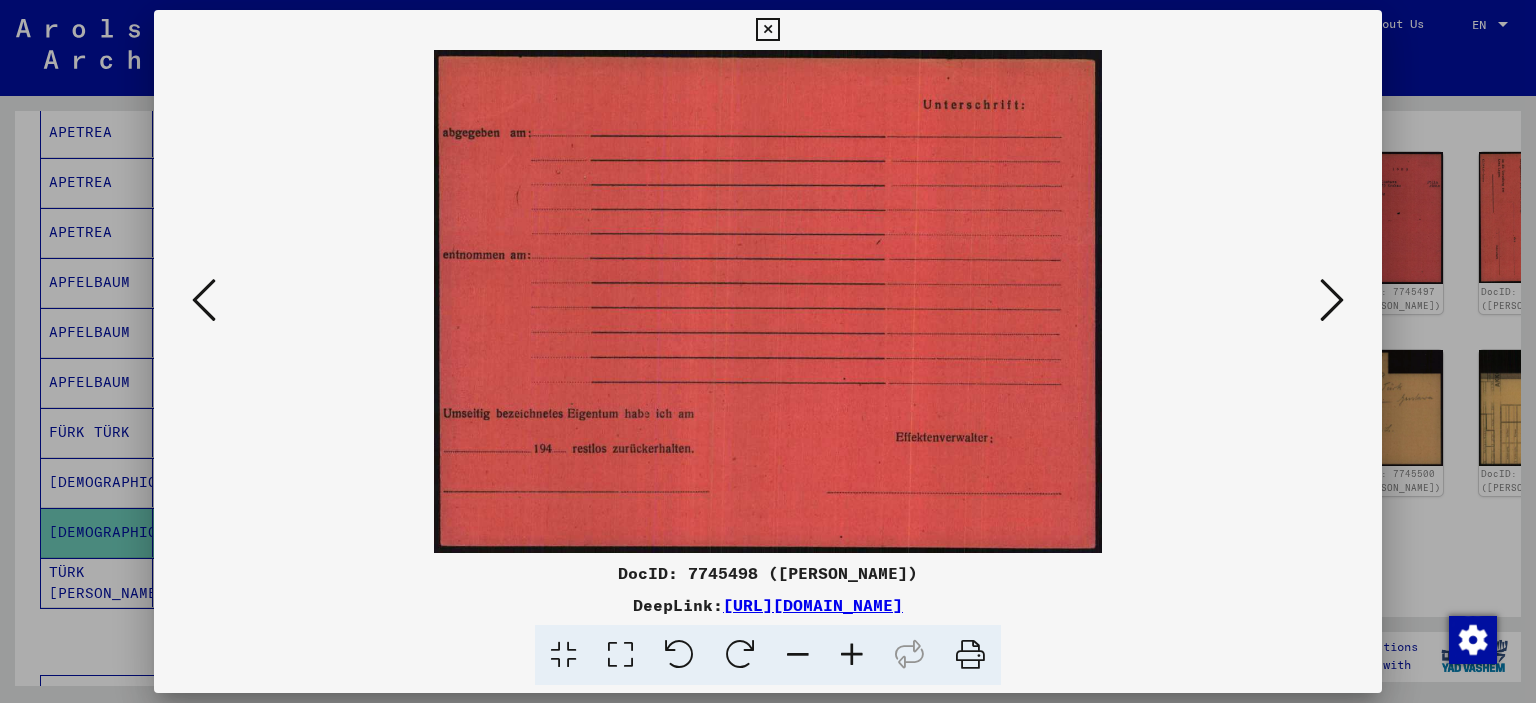 click at bounding box center (1332, 300) 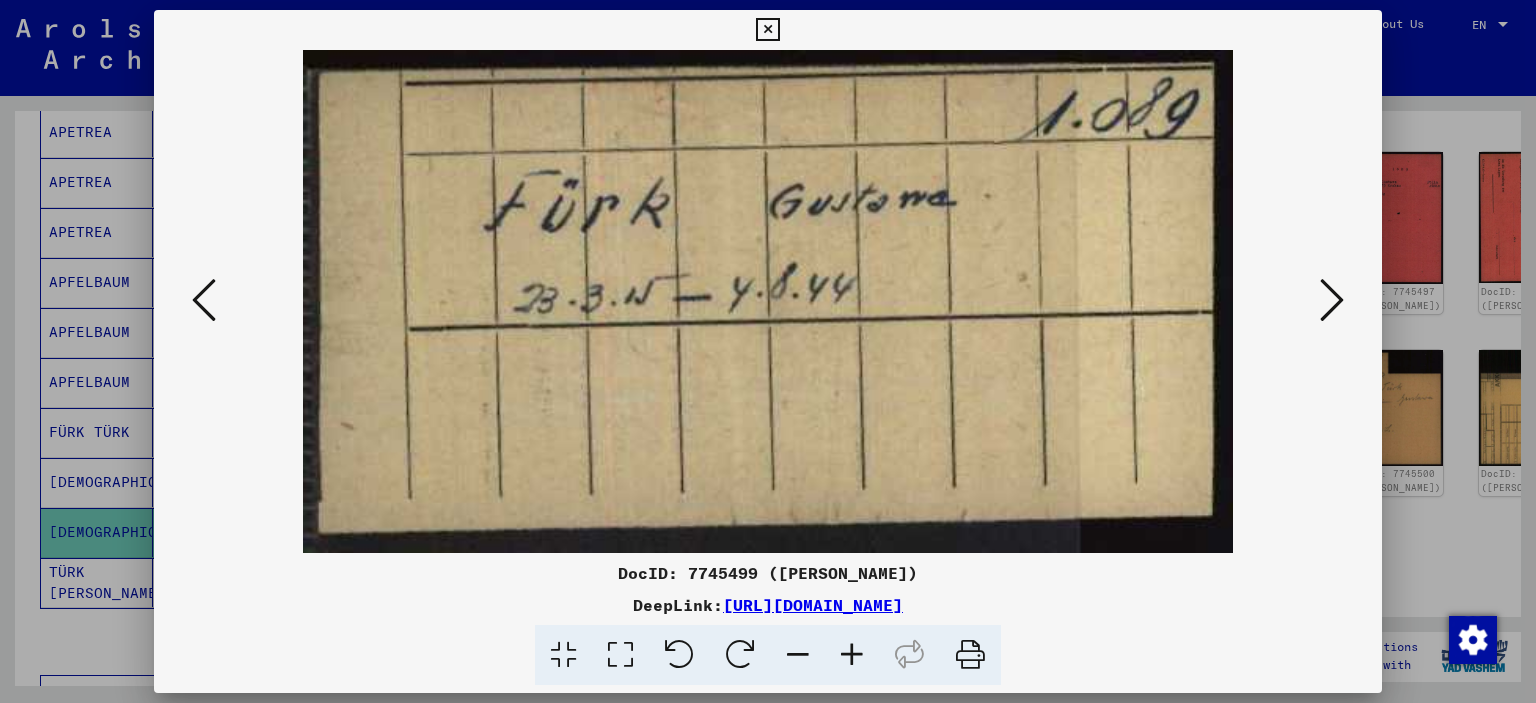 click at bounding box center [1332, 300] 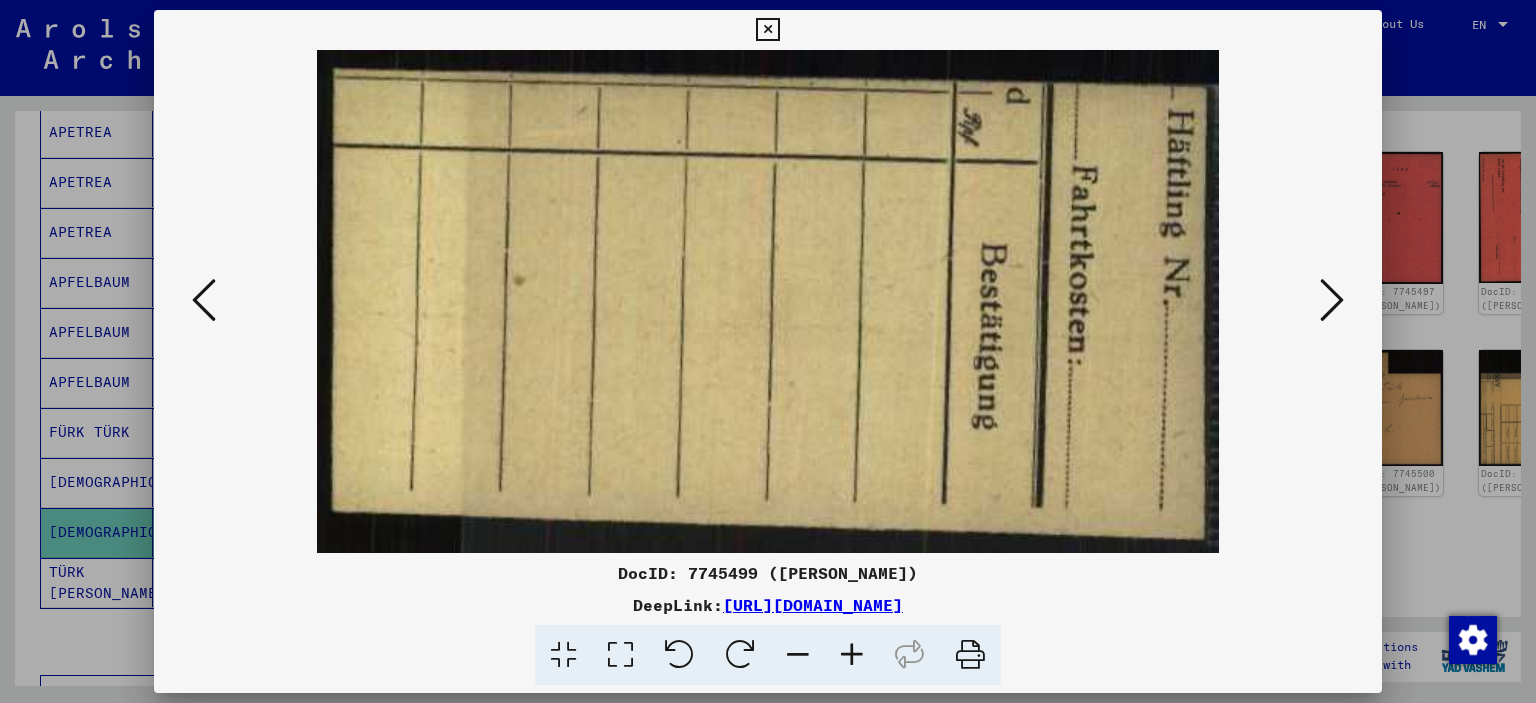 click at bounding box center (1332, 300) 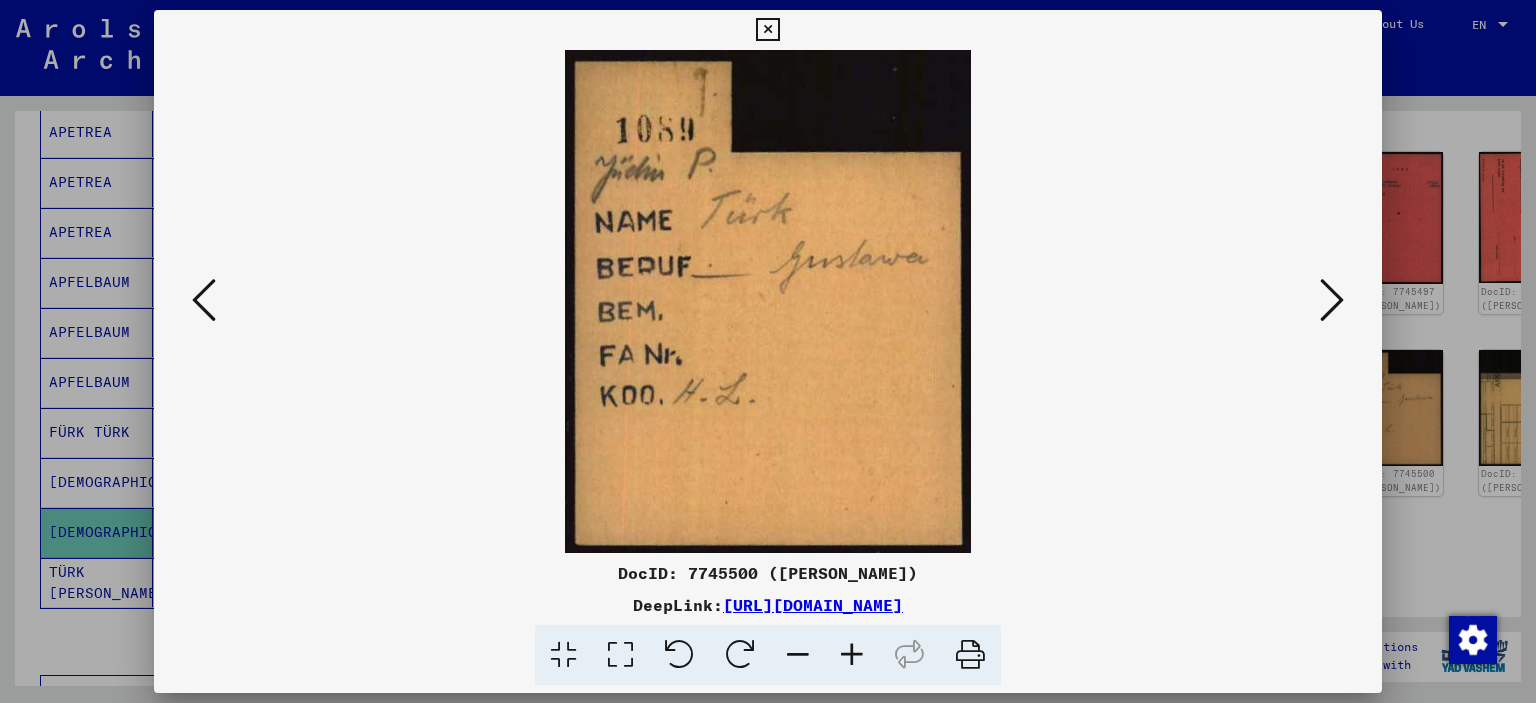 click at bounding box center (1332, 300) 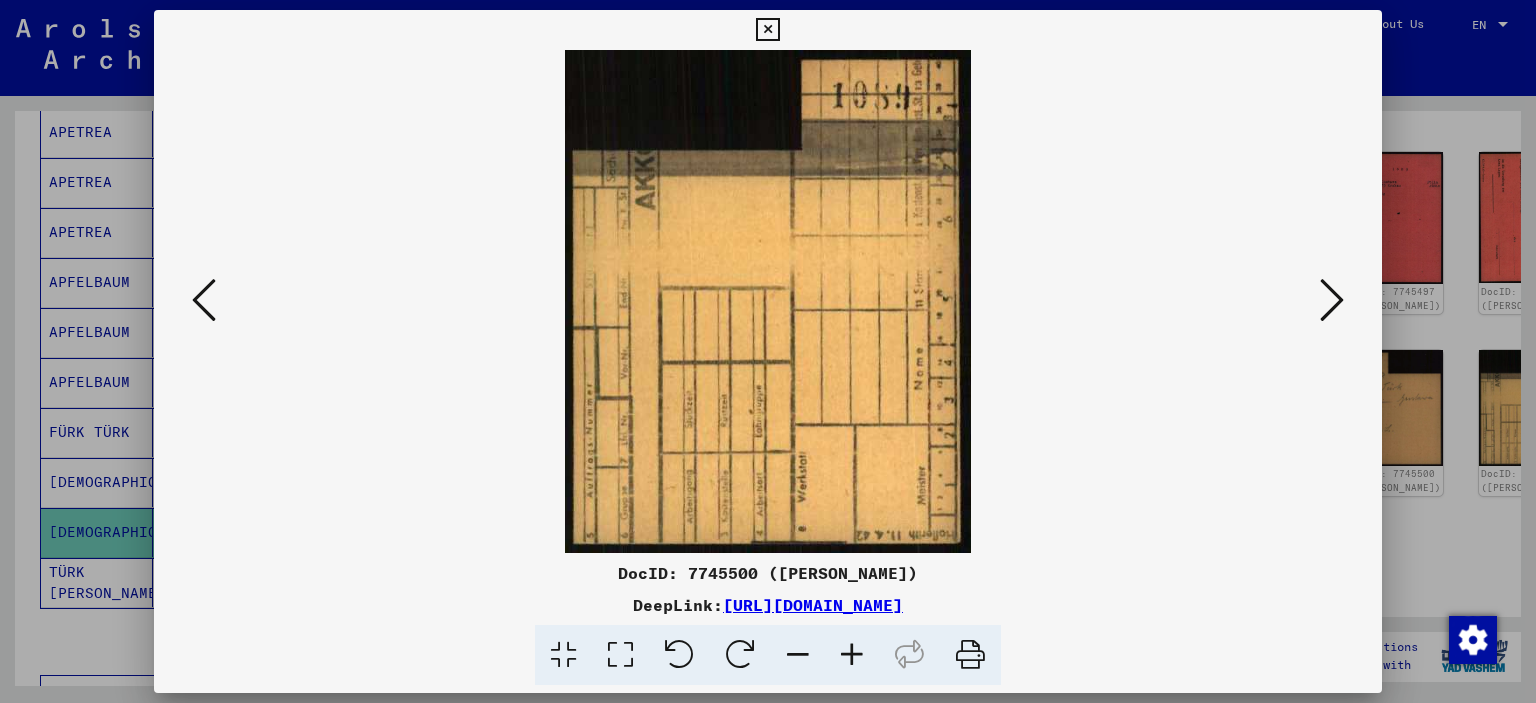 click at bounding box center [1332, 300] 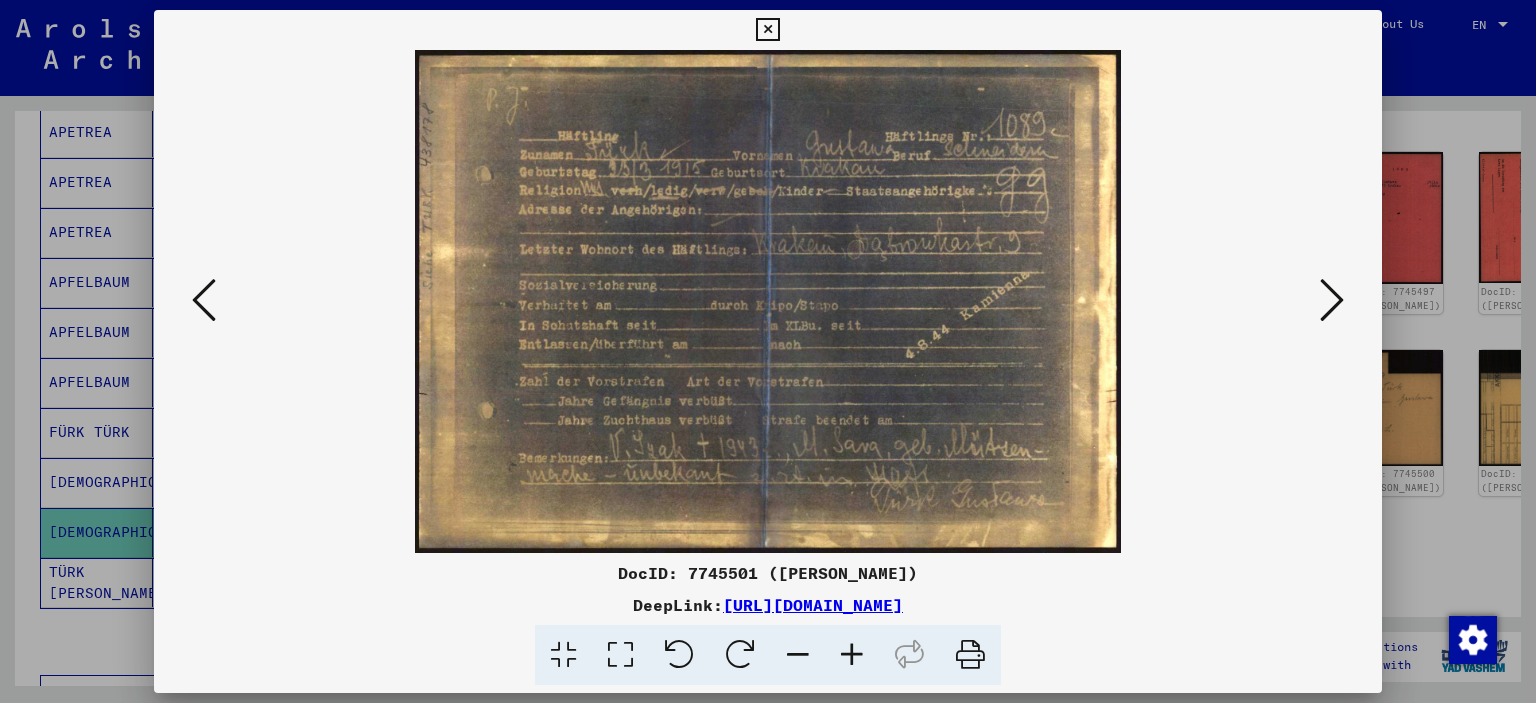 click at bounding box center [1332, 300] 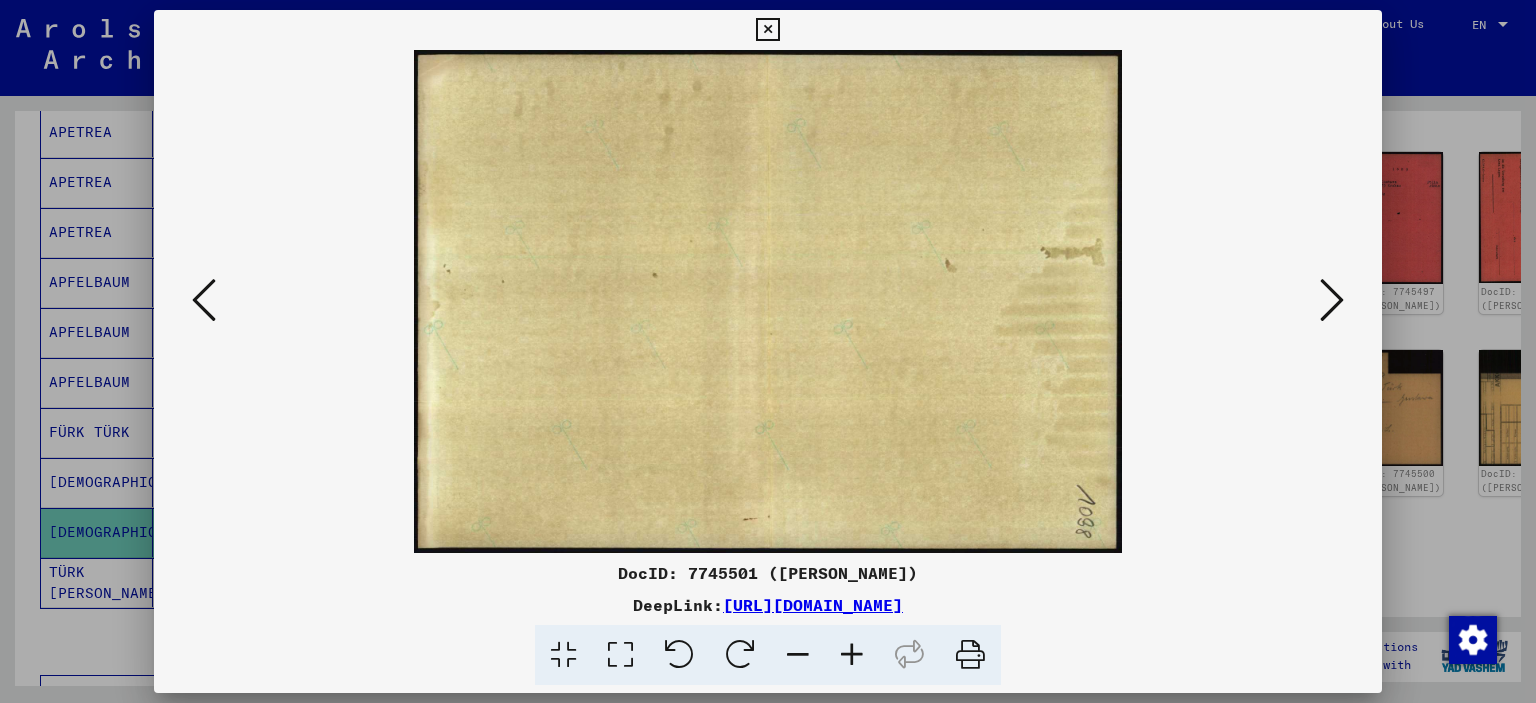 click at bounding box center [1332, 300] 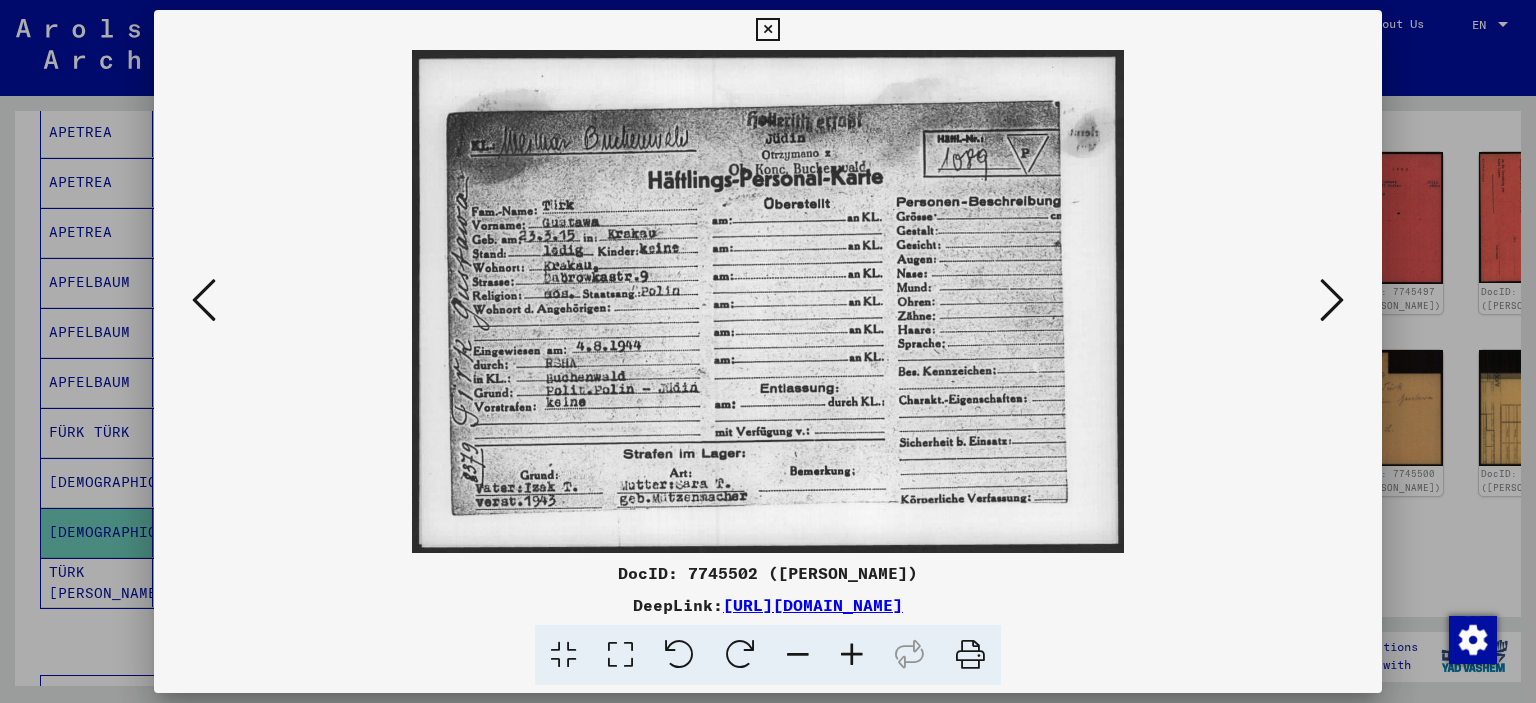 click at bounding box center (768, 351) 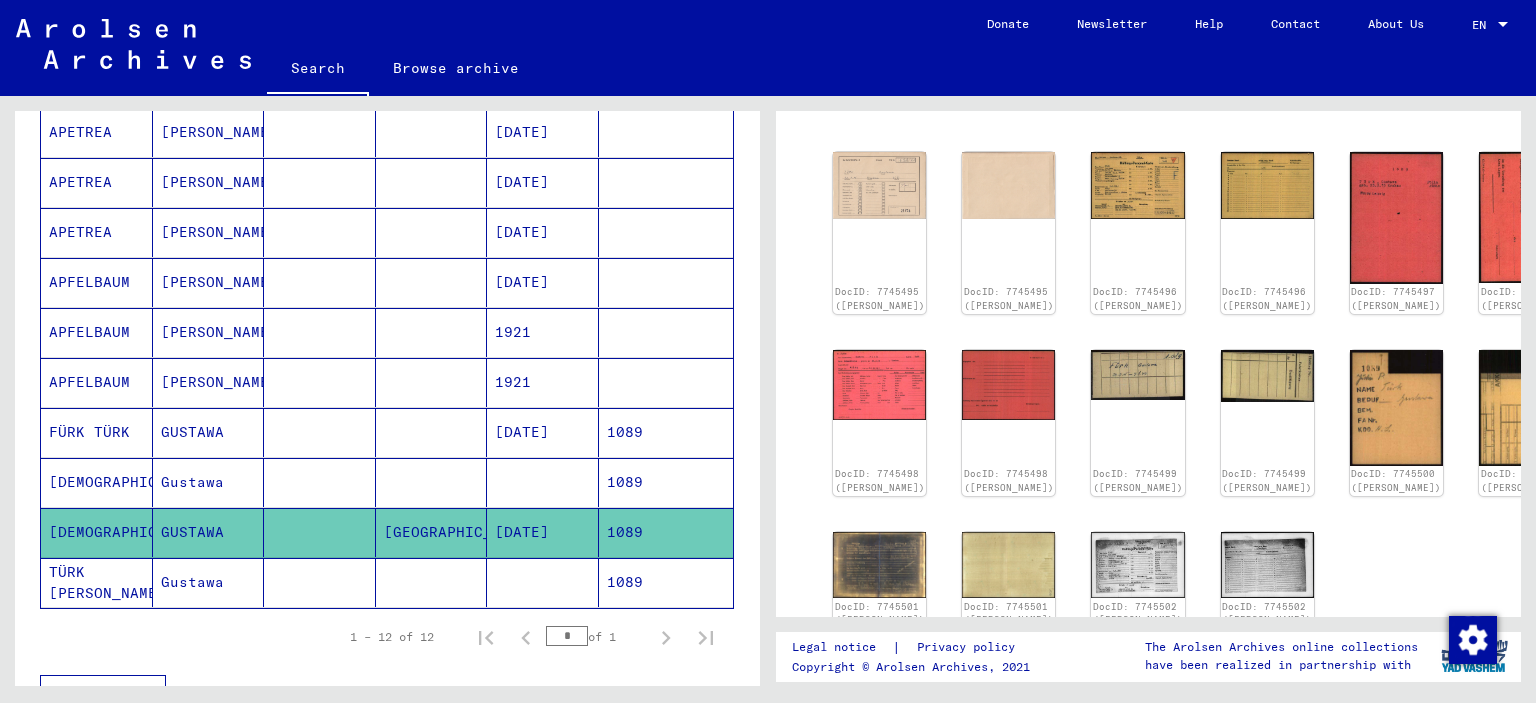 click 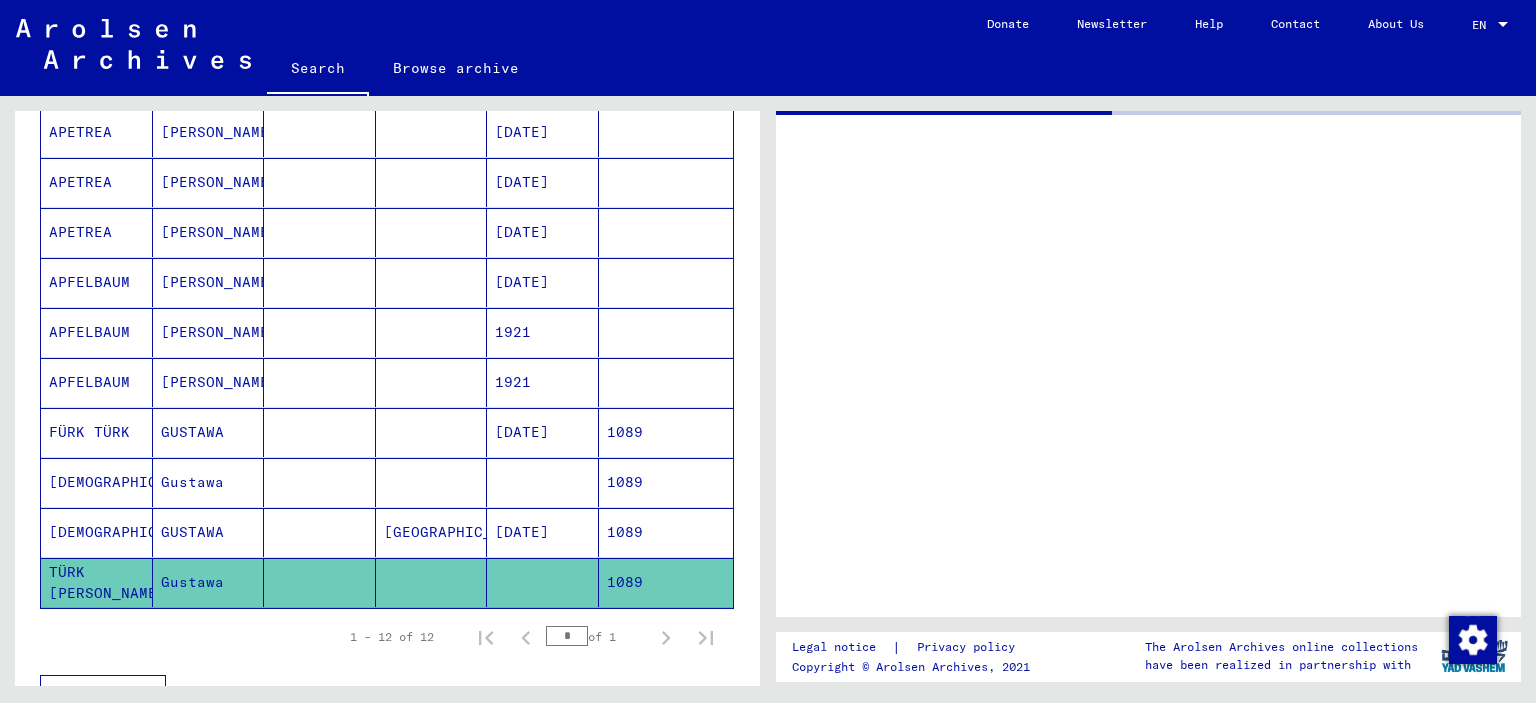 scroll, scrollTop: 0, scrollLeft: 0, axis: both 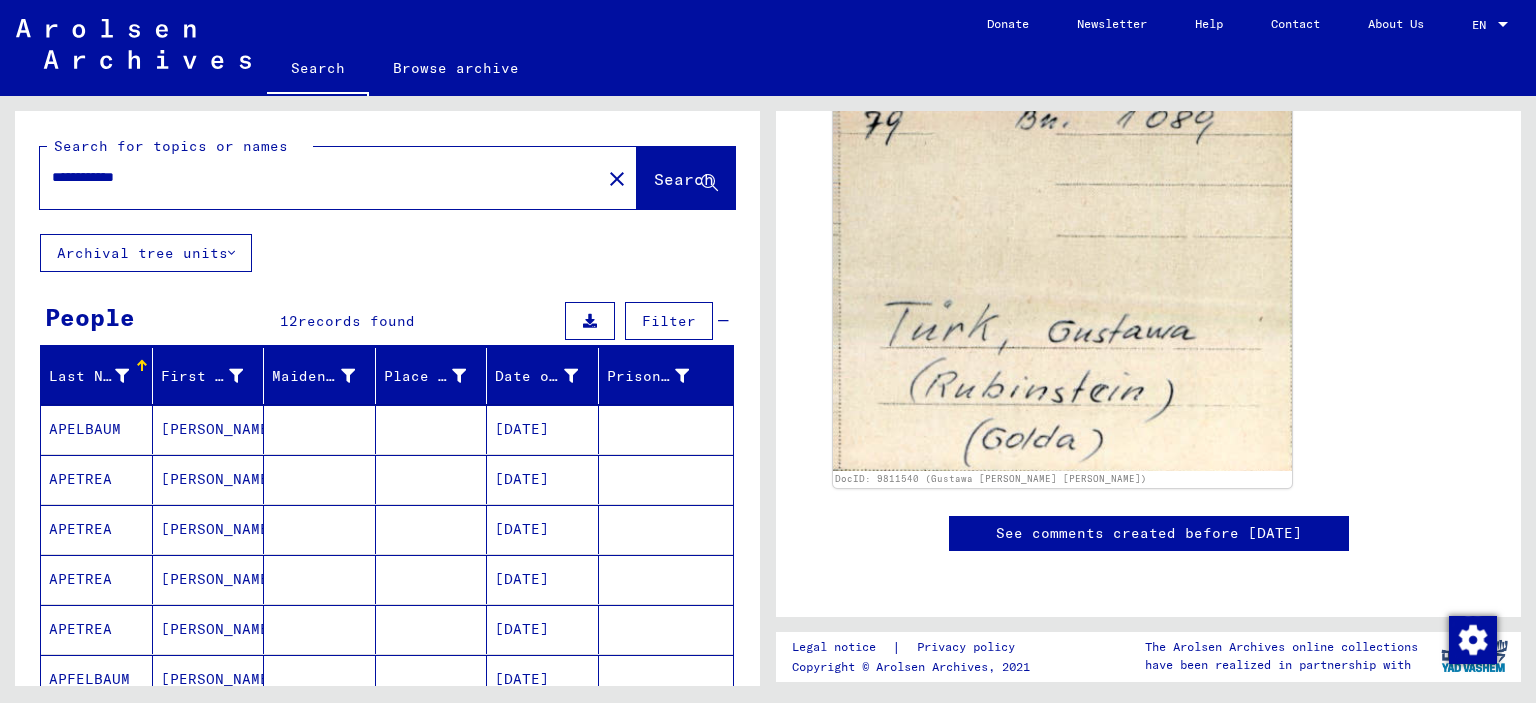 drag, startPoint x: 100, startPoint y: 179, endPoint x: 207, endPoint y: 195, distance: 108.18965 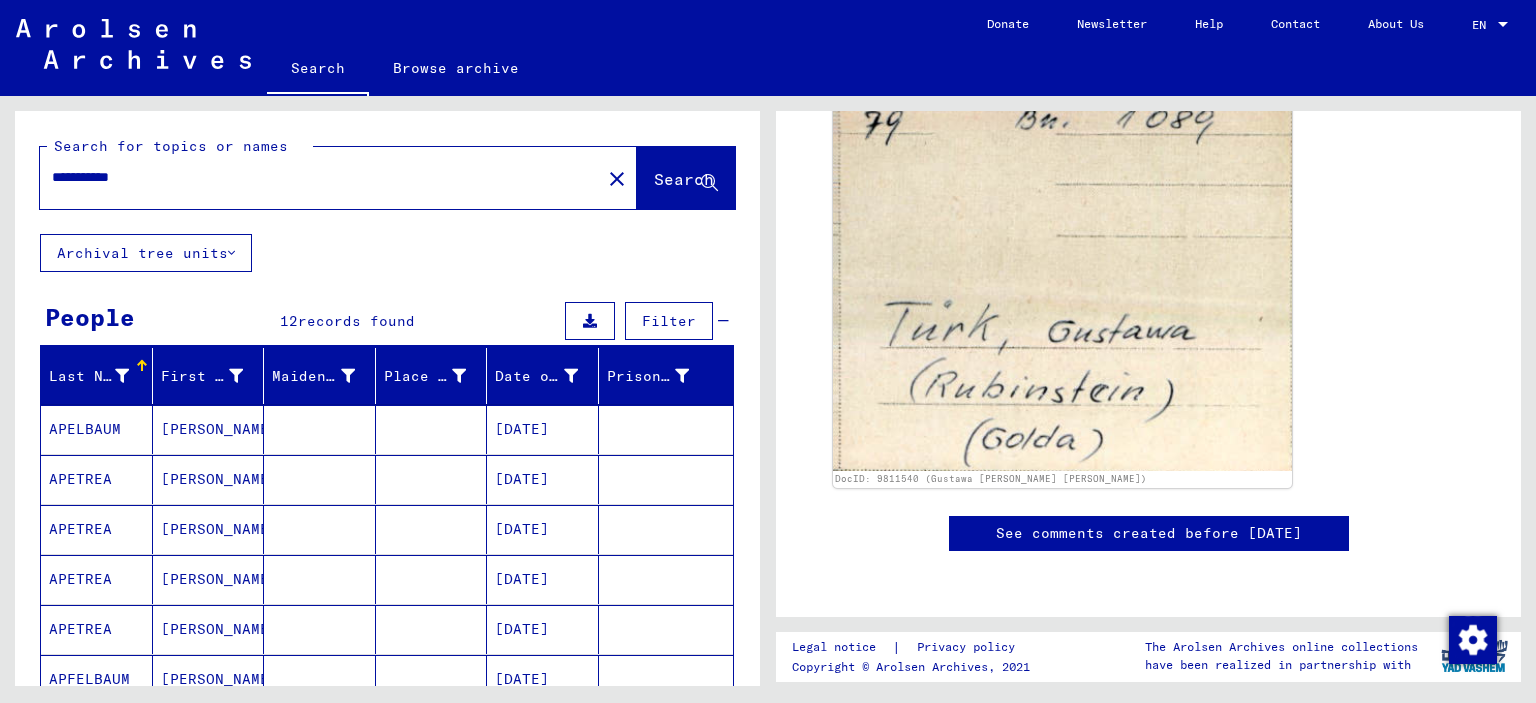 click on "Search" 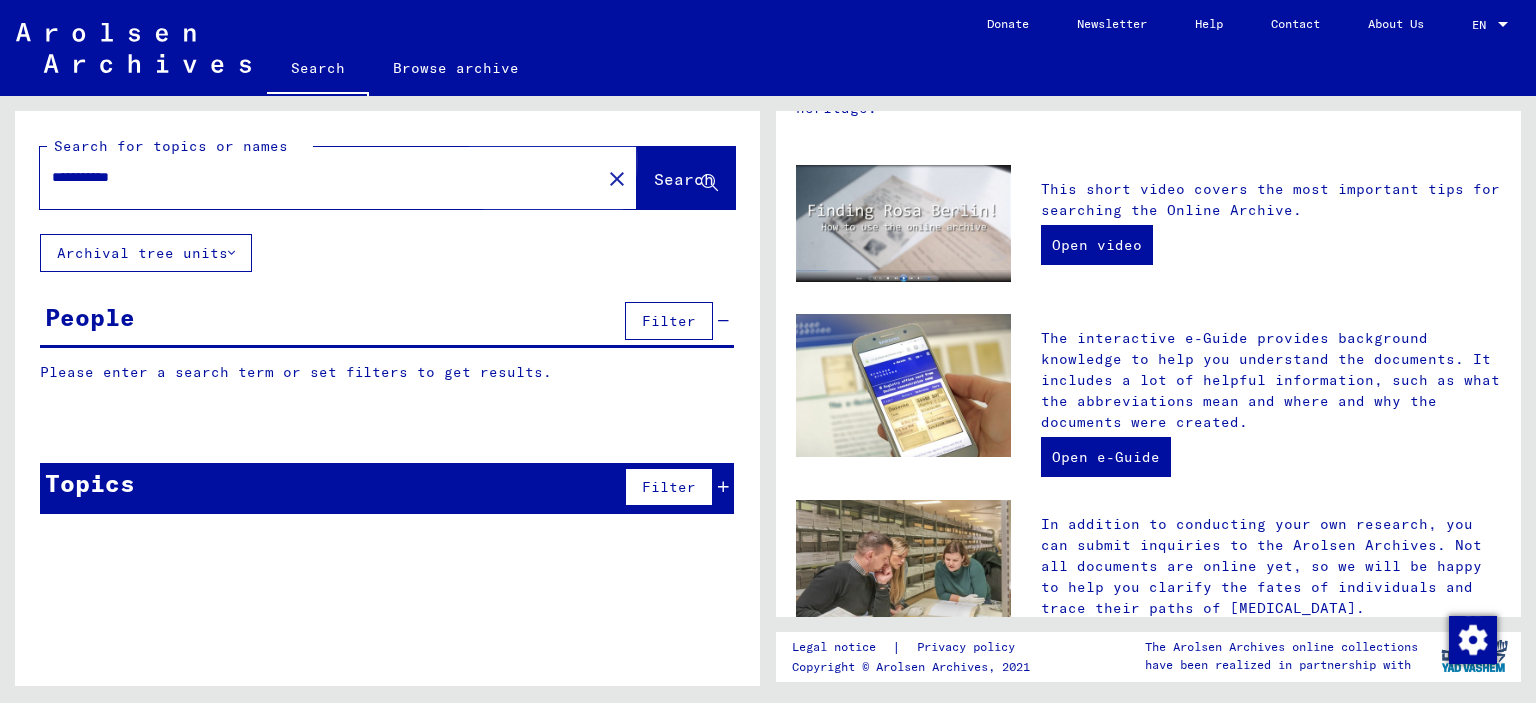 scroll, scrollTop: 0, scrollLeft: 0, axis: both 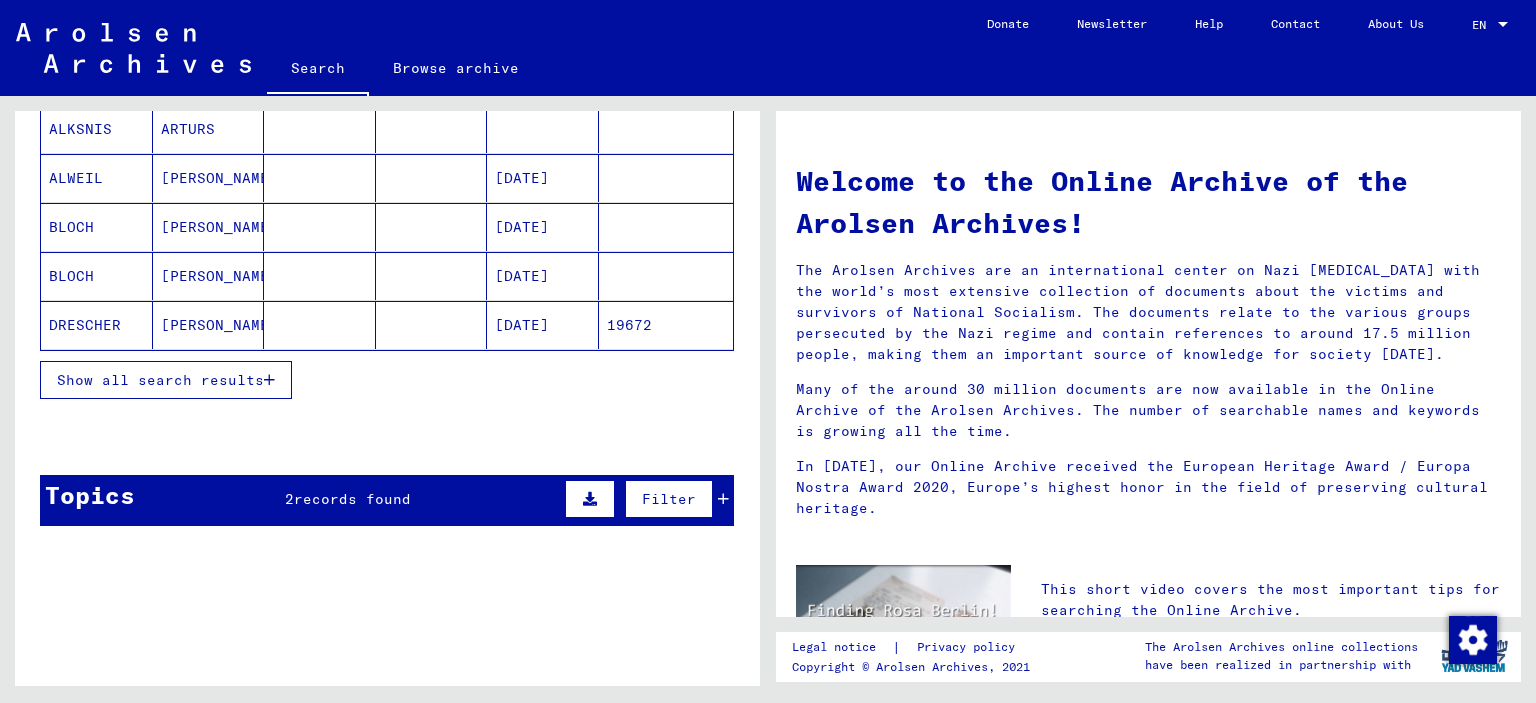 click on "Show all search results" at bounding box center [160, 380] 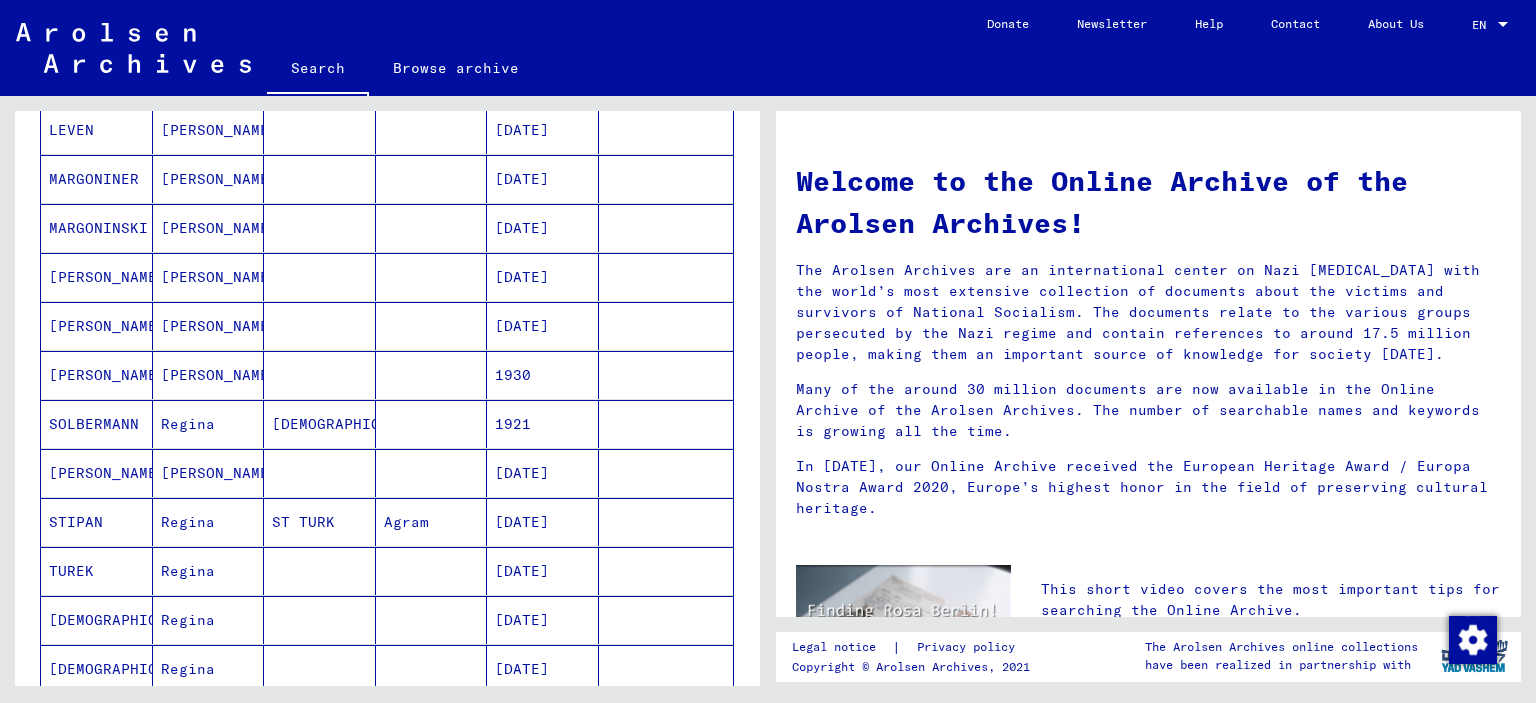 scroll, scrollTop: 1000, scrollLeft: 0, axis: vertical 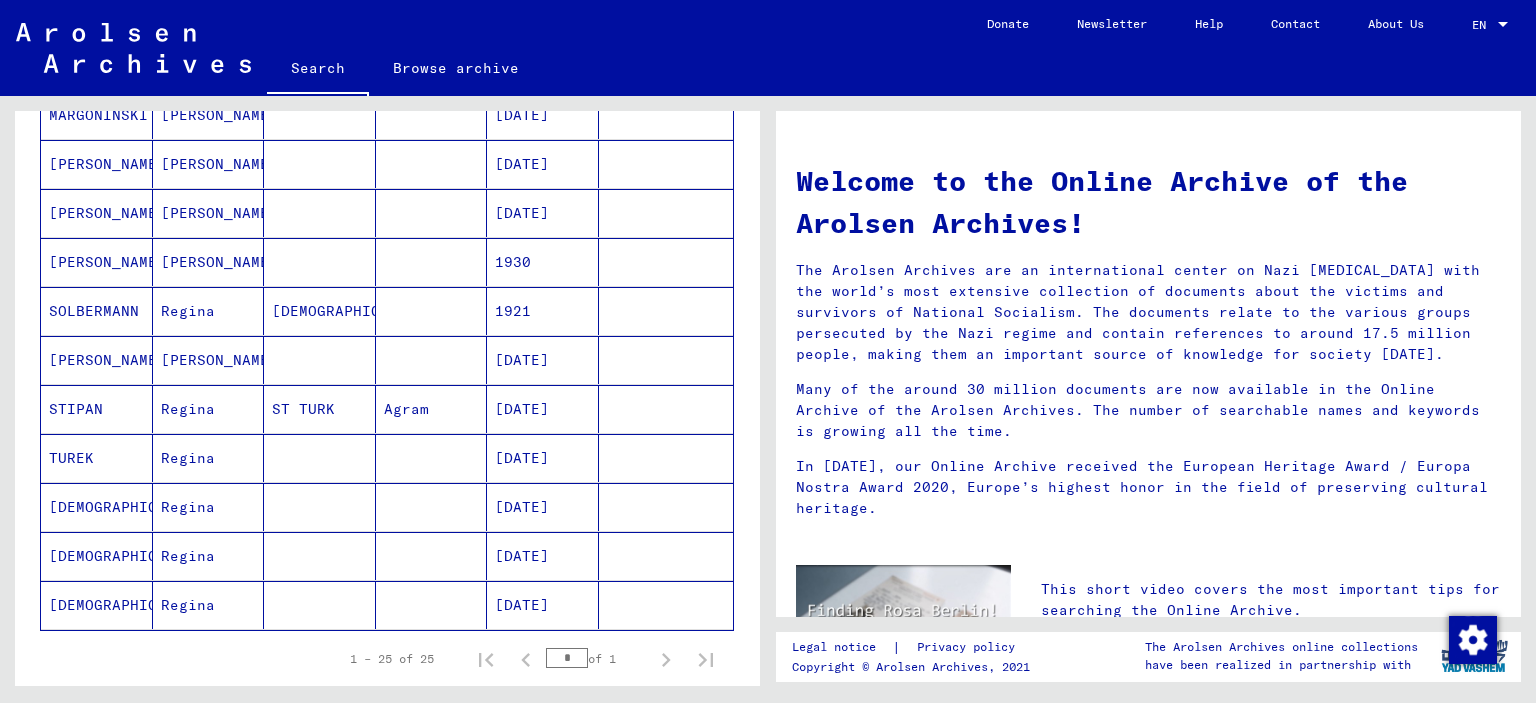 click at bounding box center [432, 556] 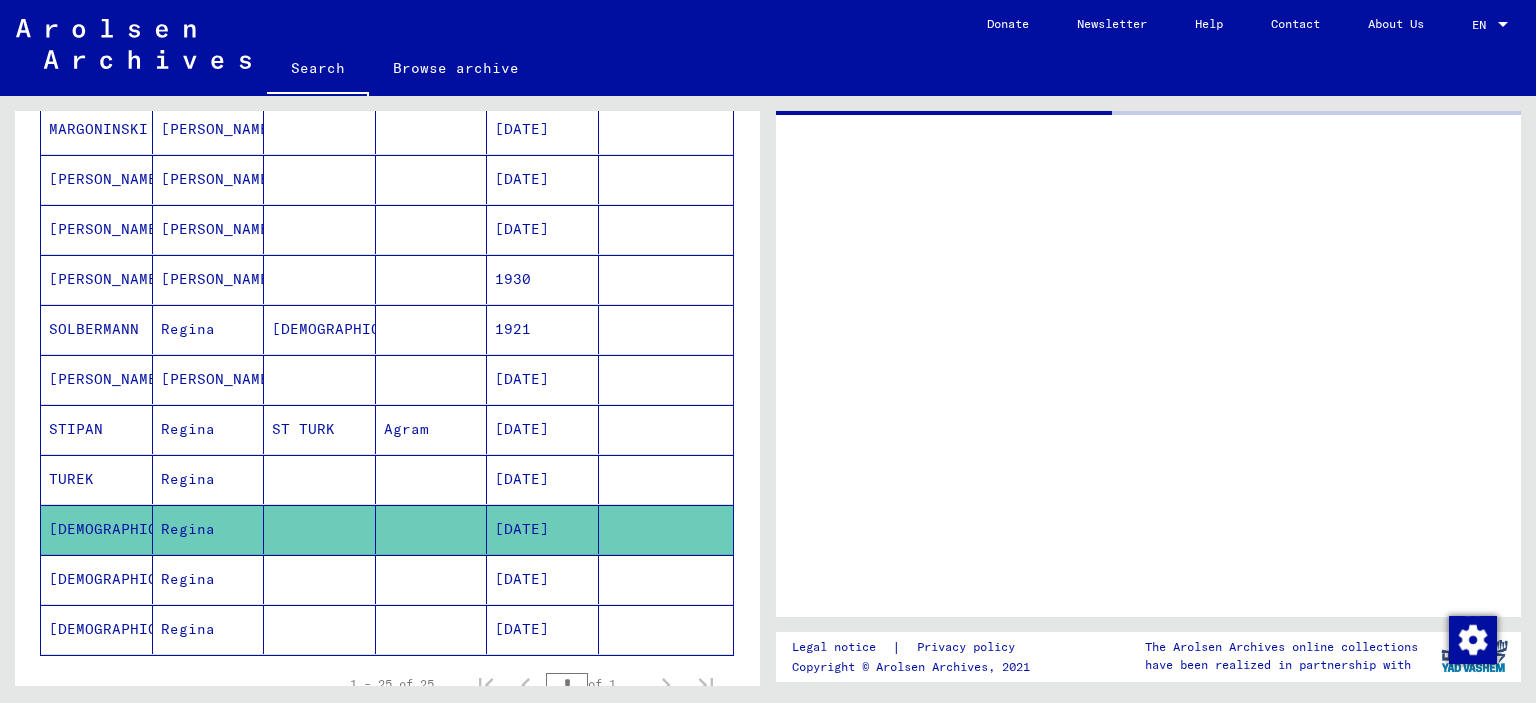 scroll, scrollTop: 1012, scrollLeft: 0, axis: vertical 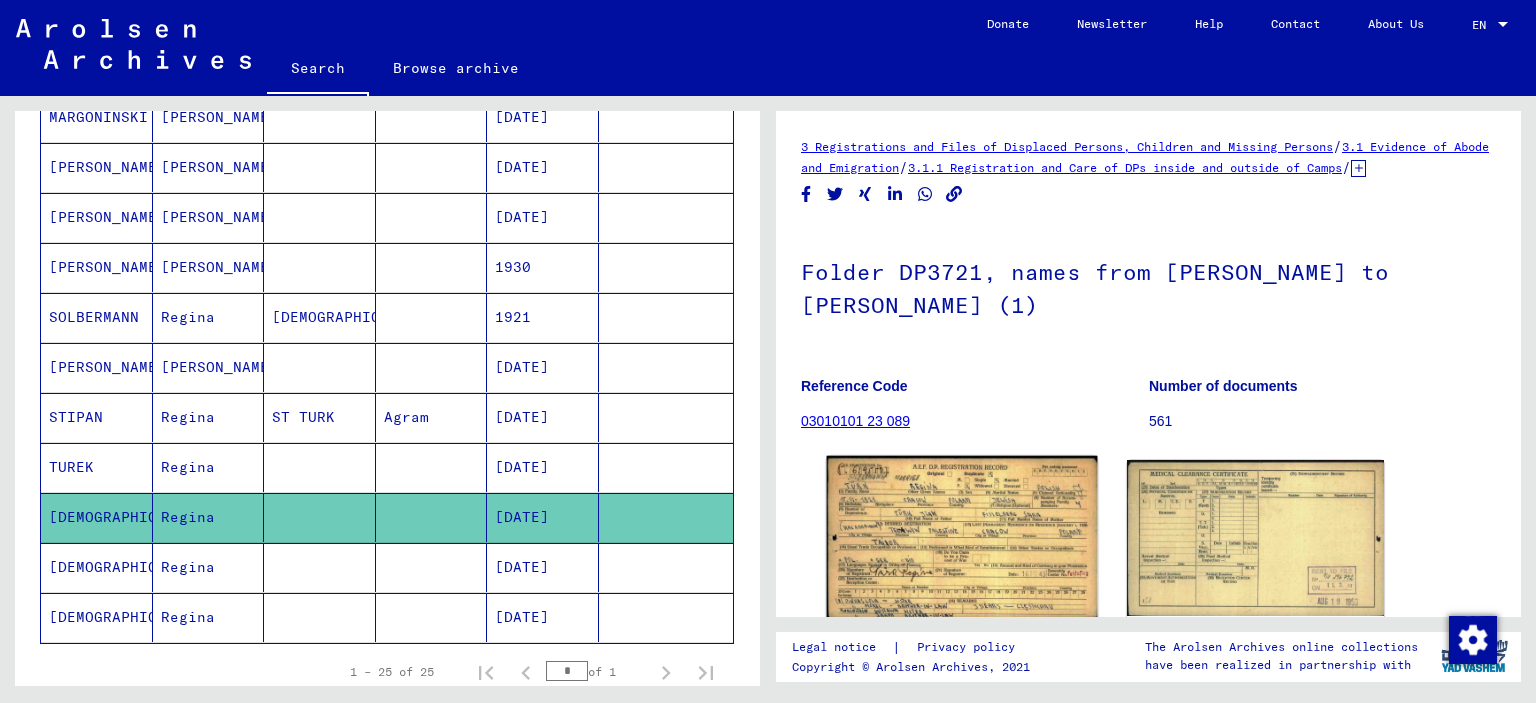 click 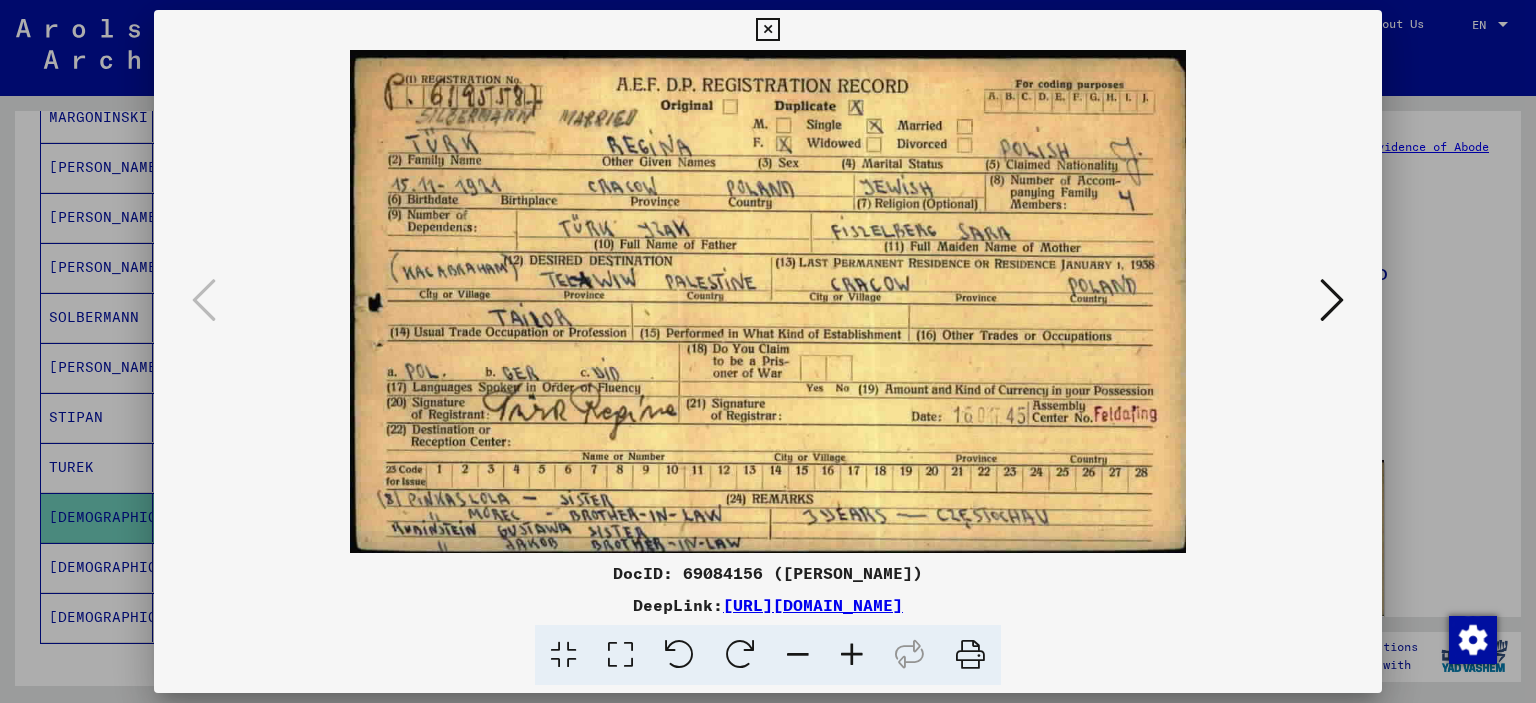click at bounding box center (1332, 300) 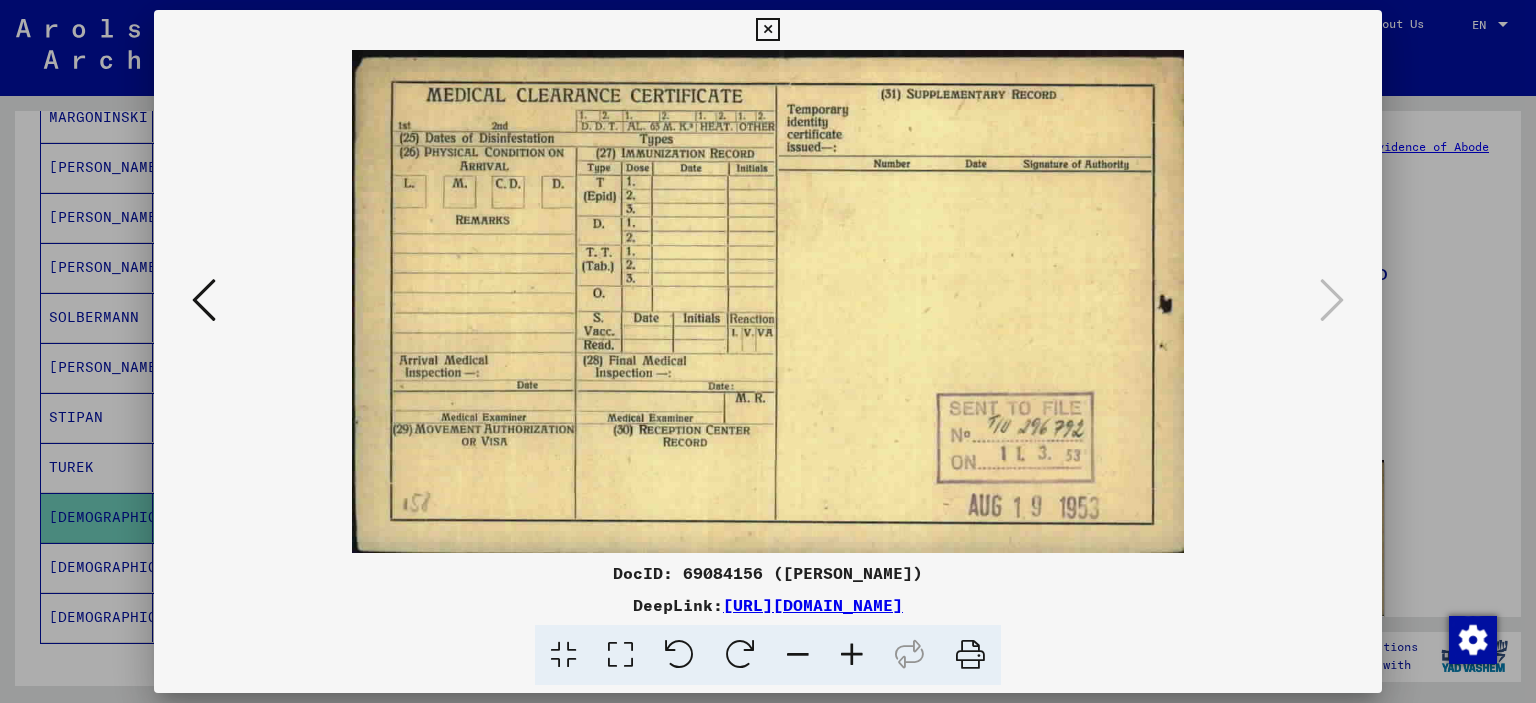 click at bounding box center (768, 351) 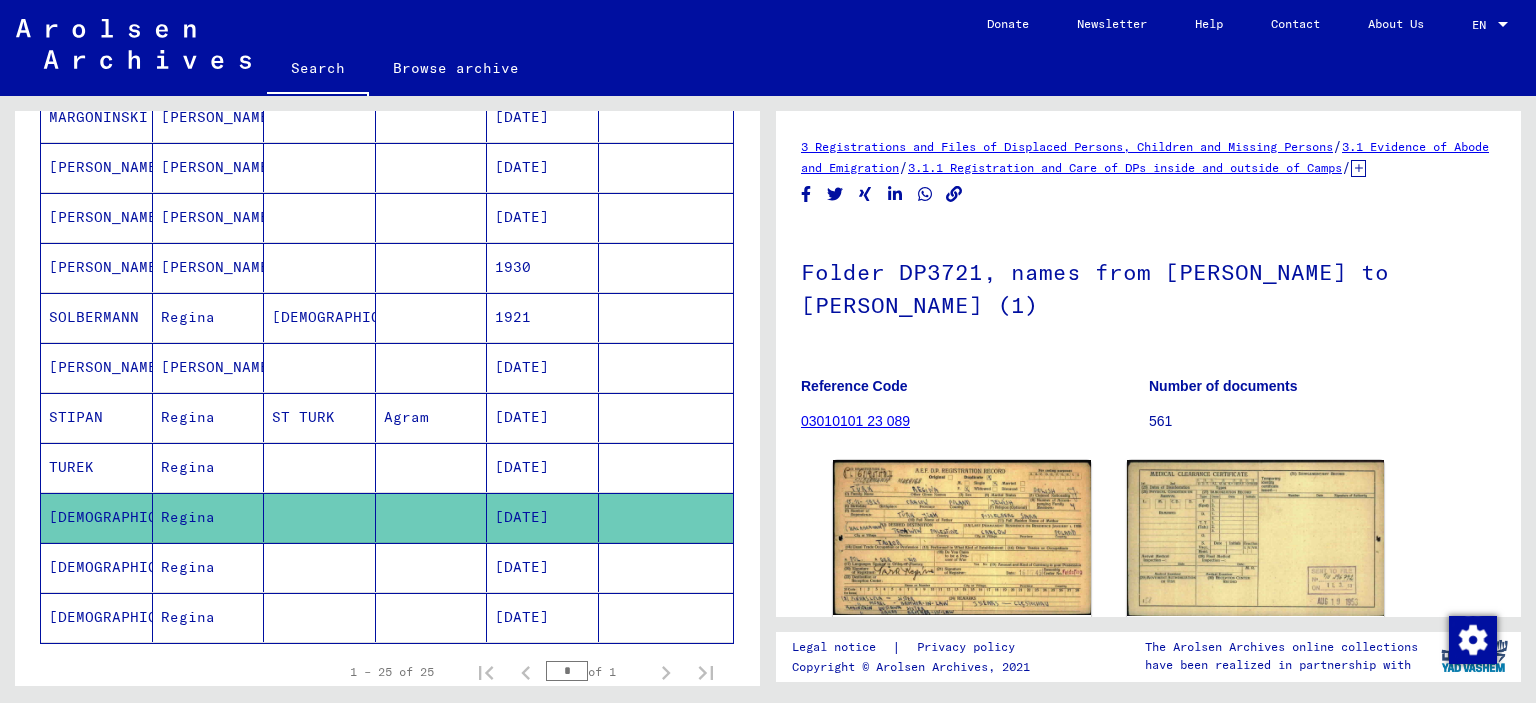 click at bounding box center [432, 617] 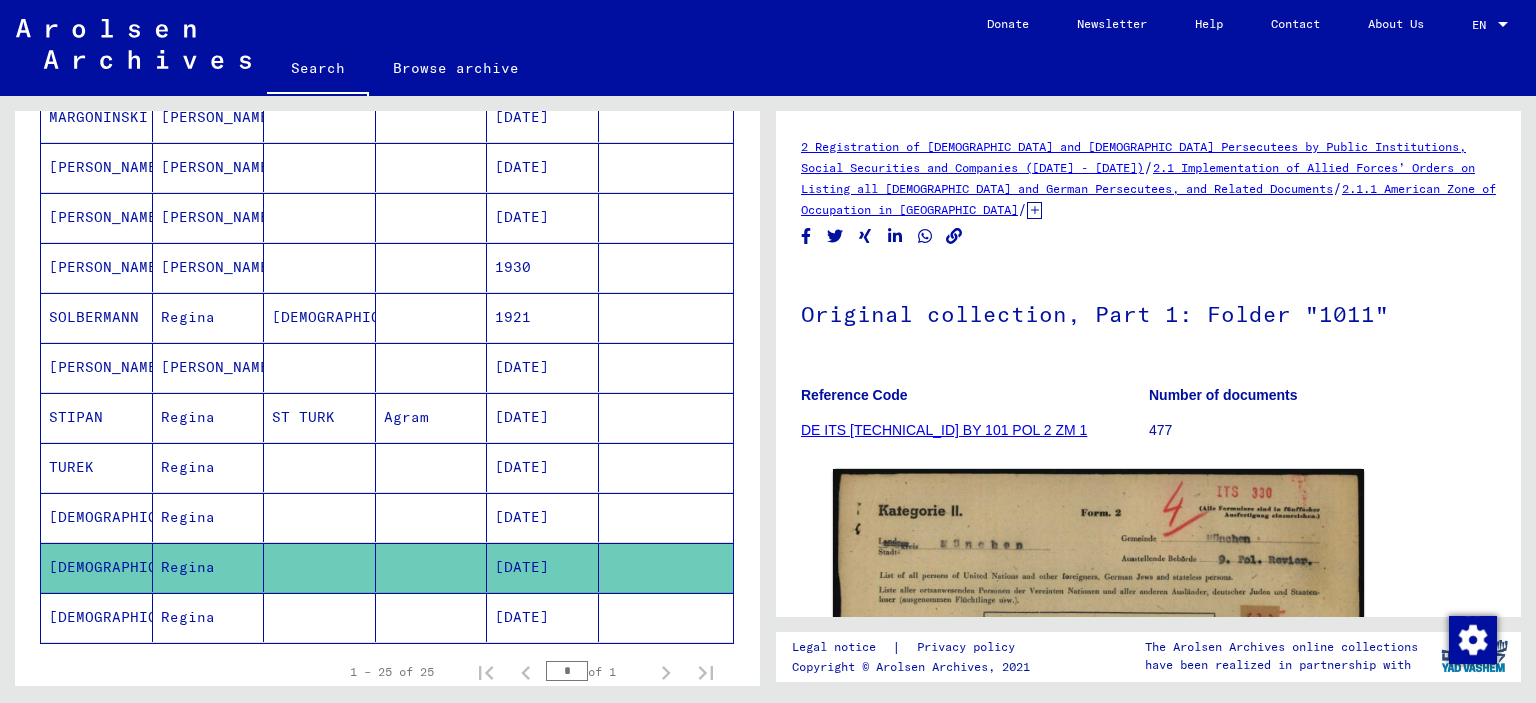scroll, scrollTop: 0, scrollLeft: 0, axis: both 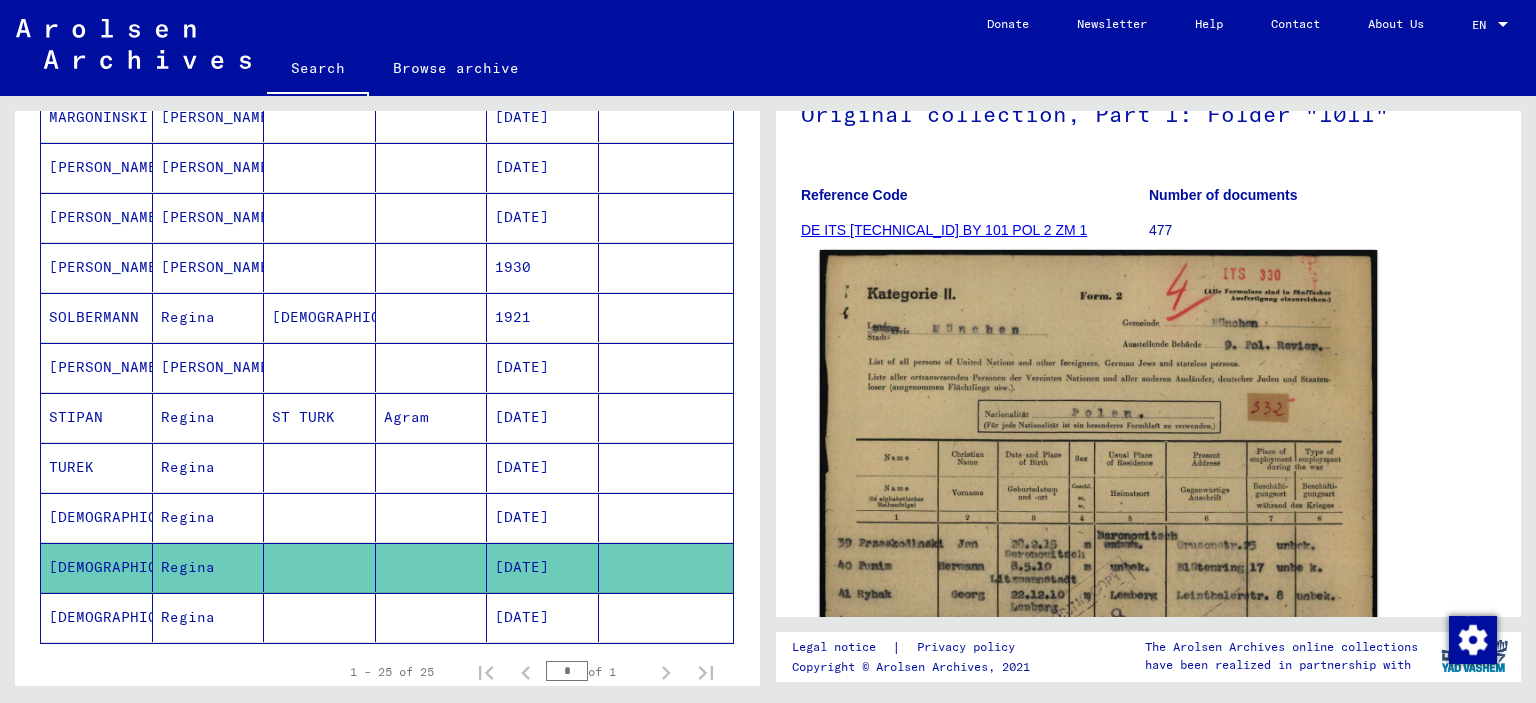 click 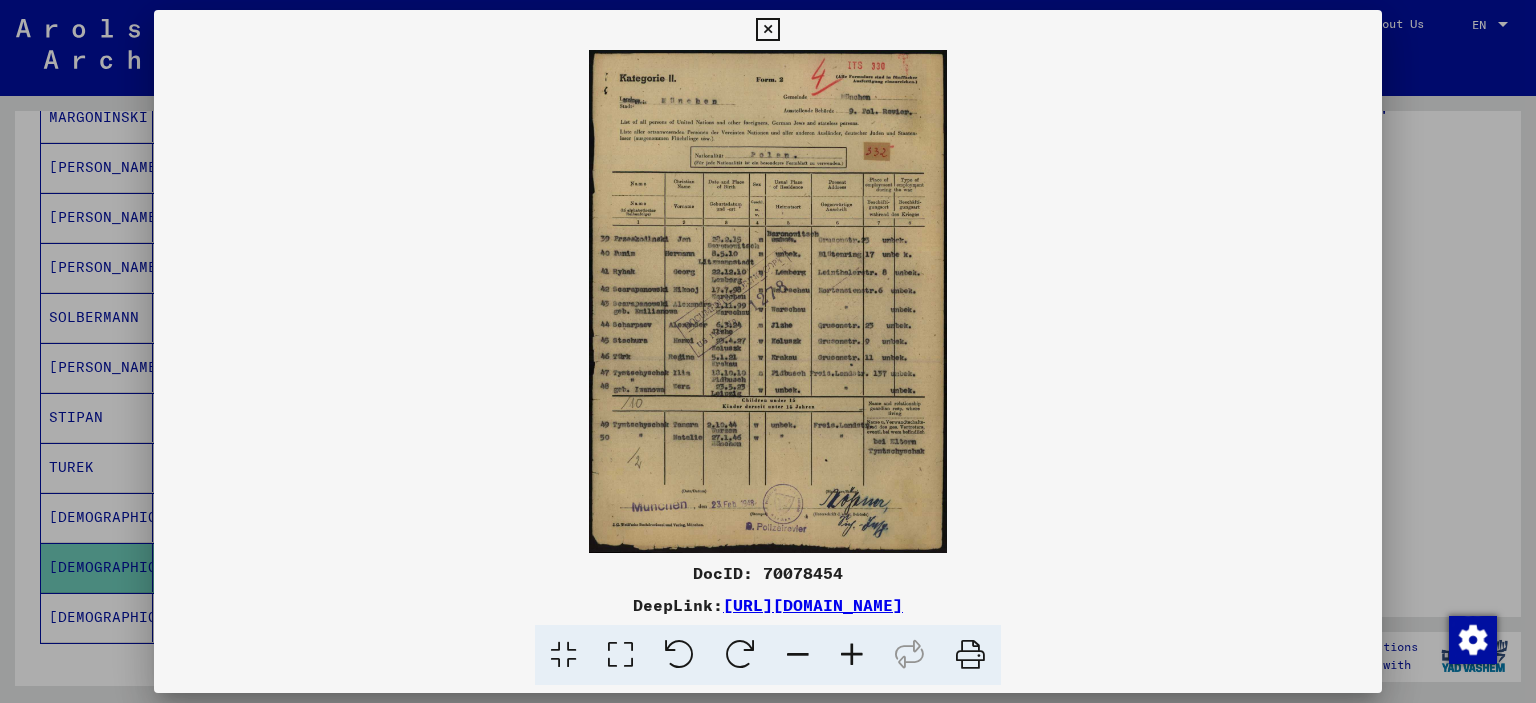 click at bounding box center (852, 655) 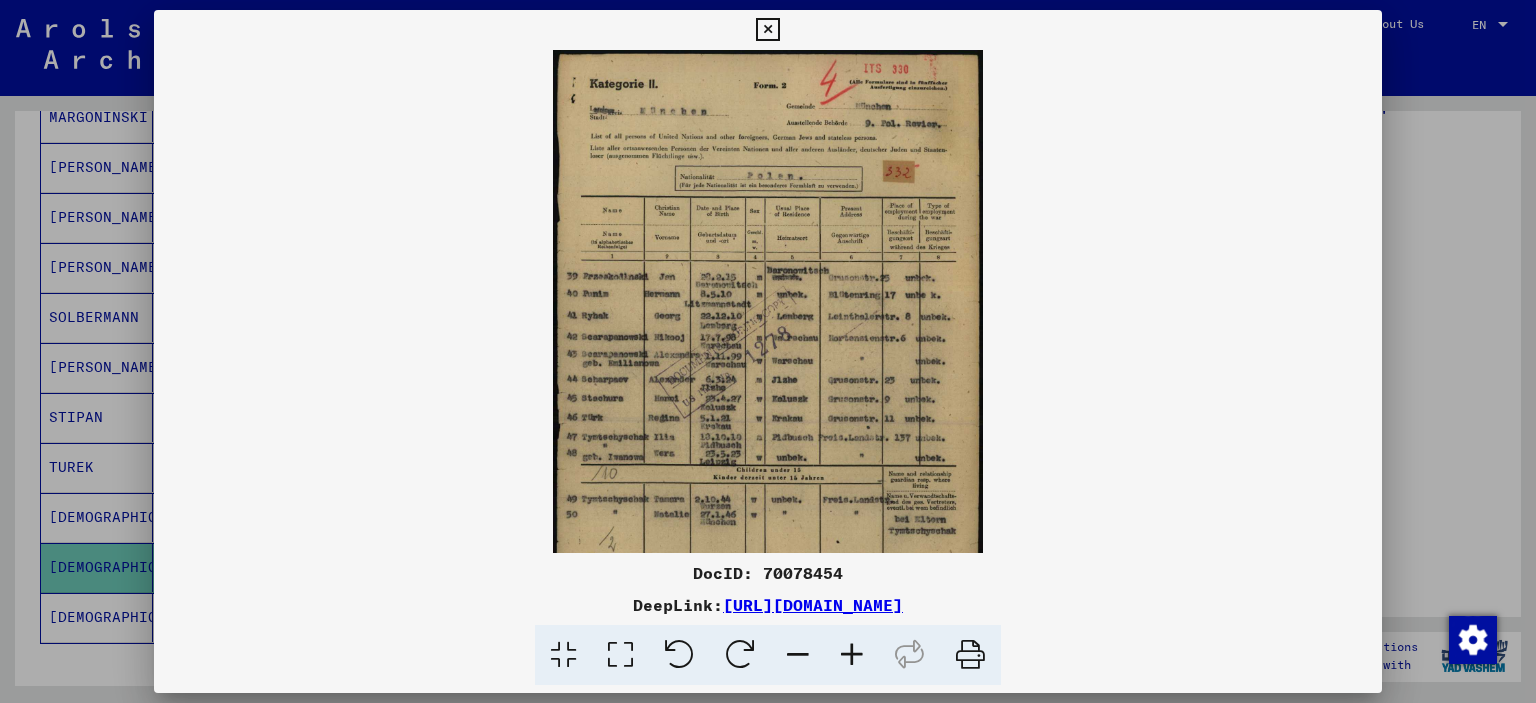 click at bounding box center (852, 655) 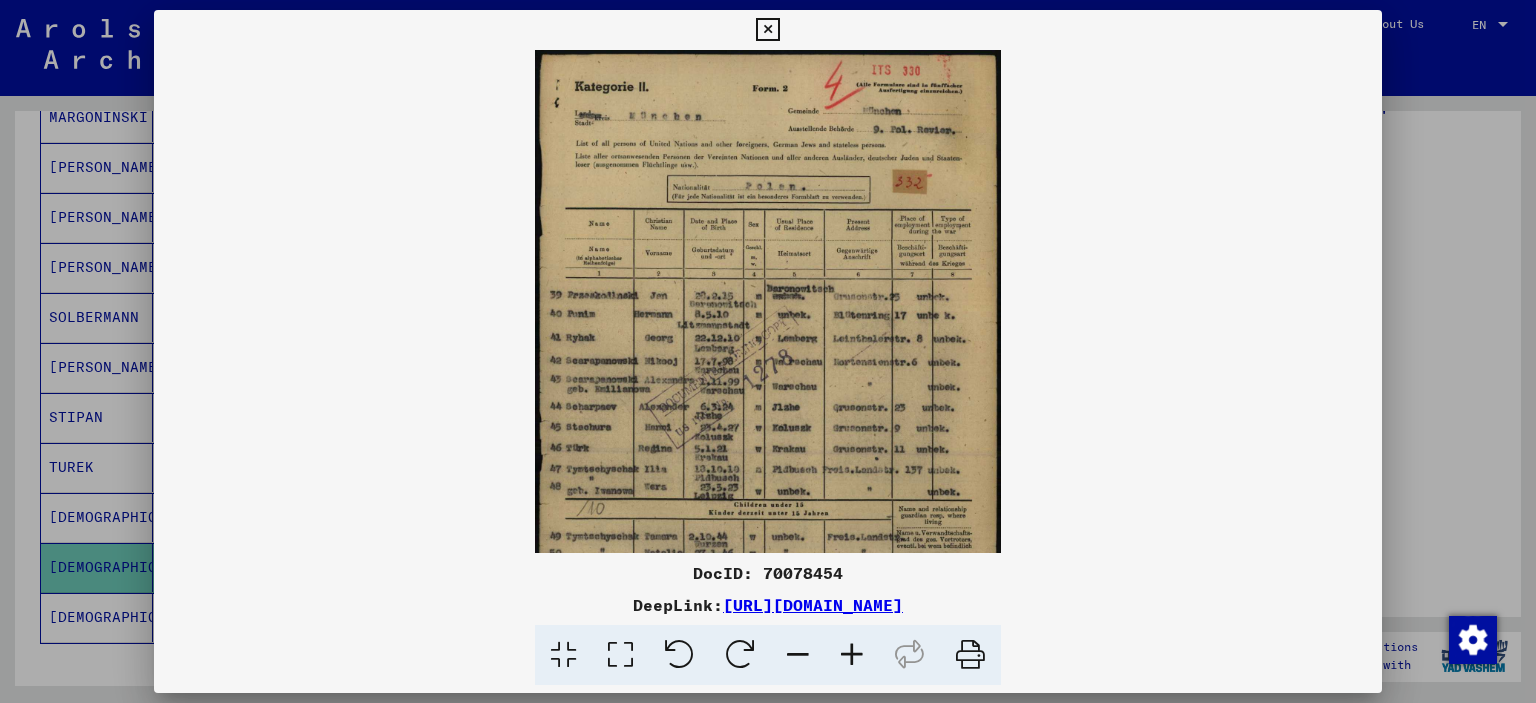 click at bounding box center (852, 655) 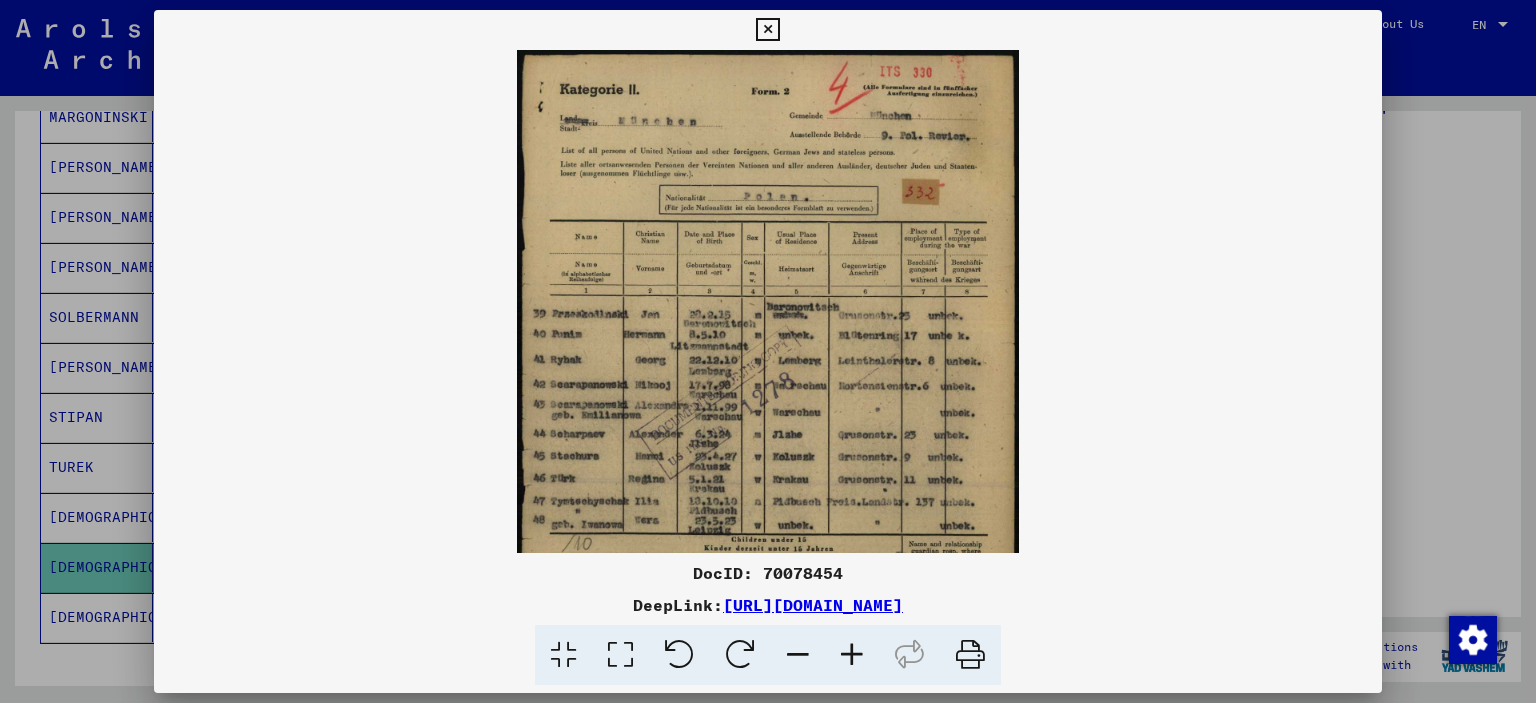 click at bounding box center (852, 655) 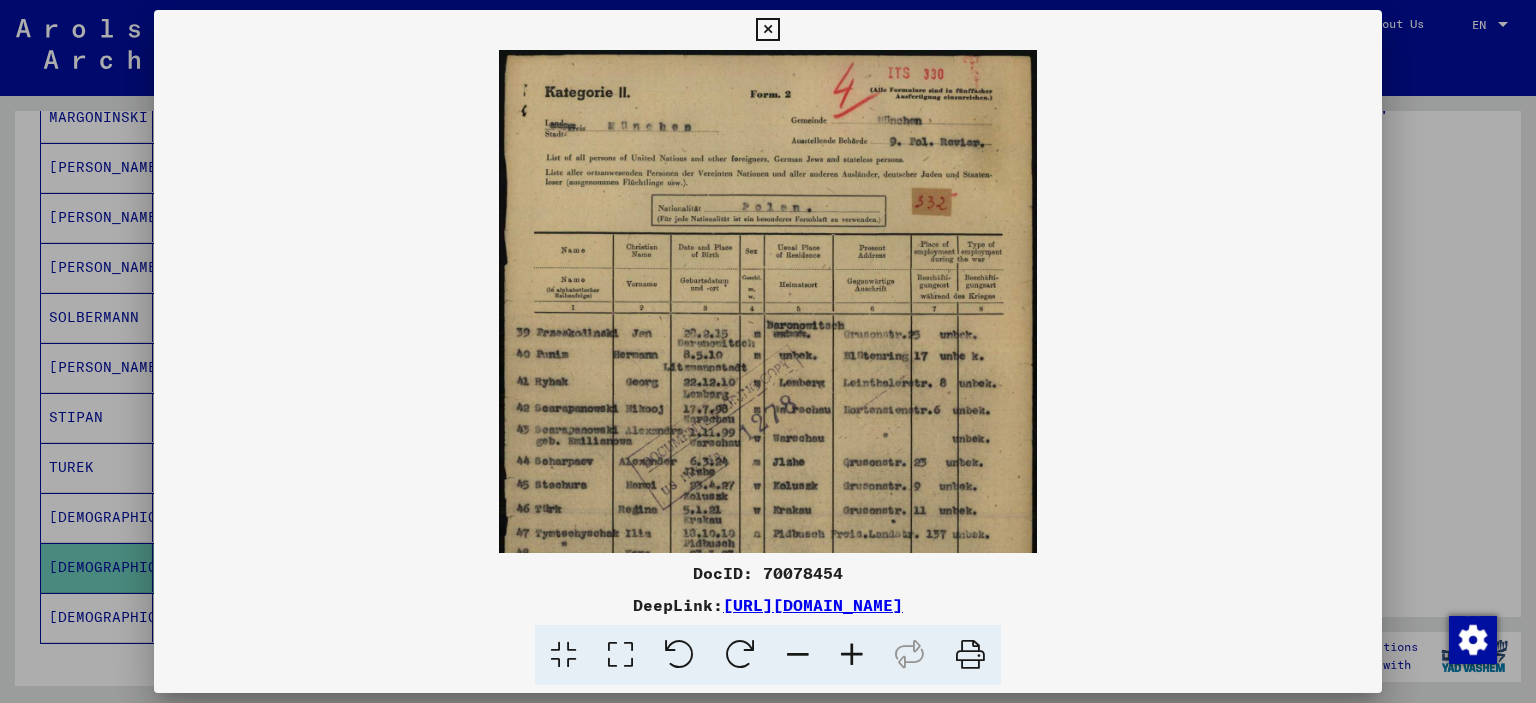 click at bounding box center [852, 655] 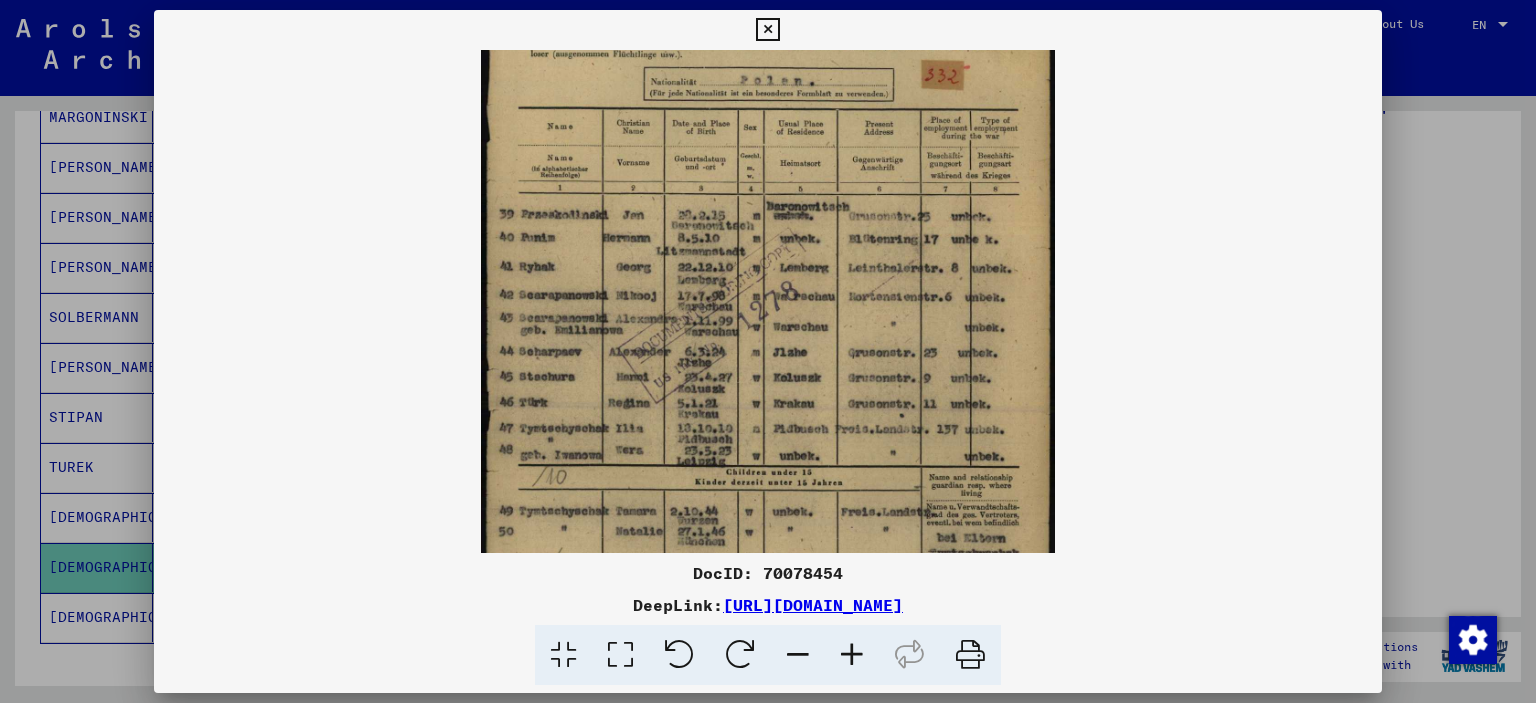 drag, startPoint x: 703, startPoint y: 428, endPoint x: 696, endPoint y: 287, distance: 141.17365 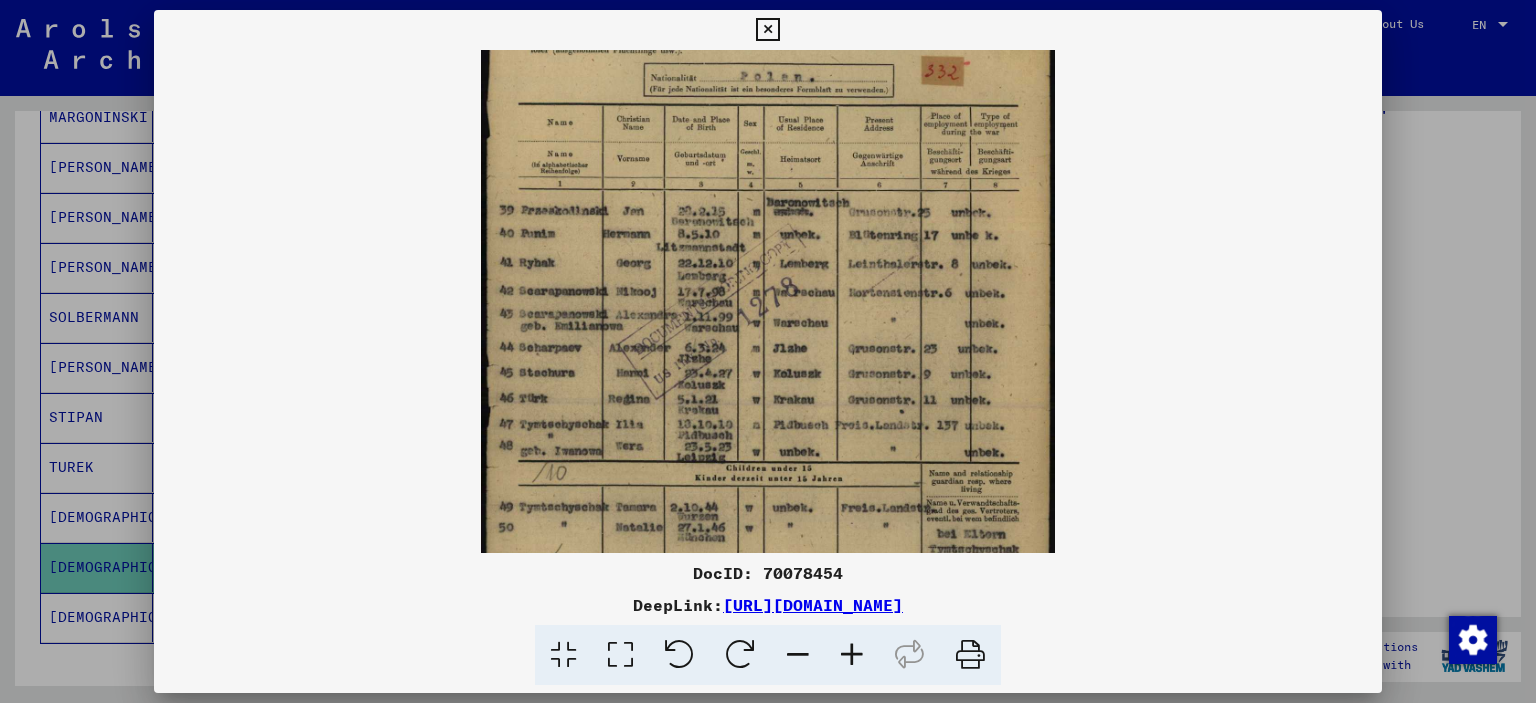 click at bounding box center [768, 351] 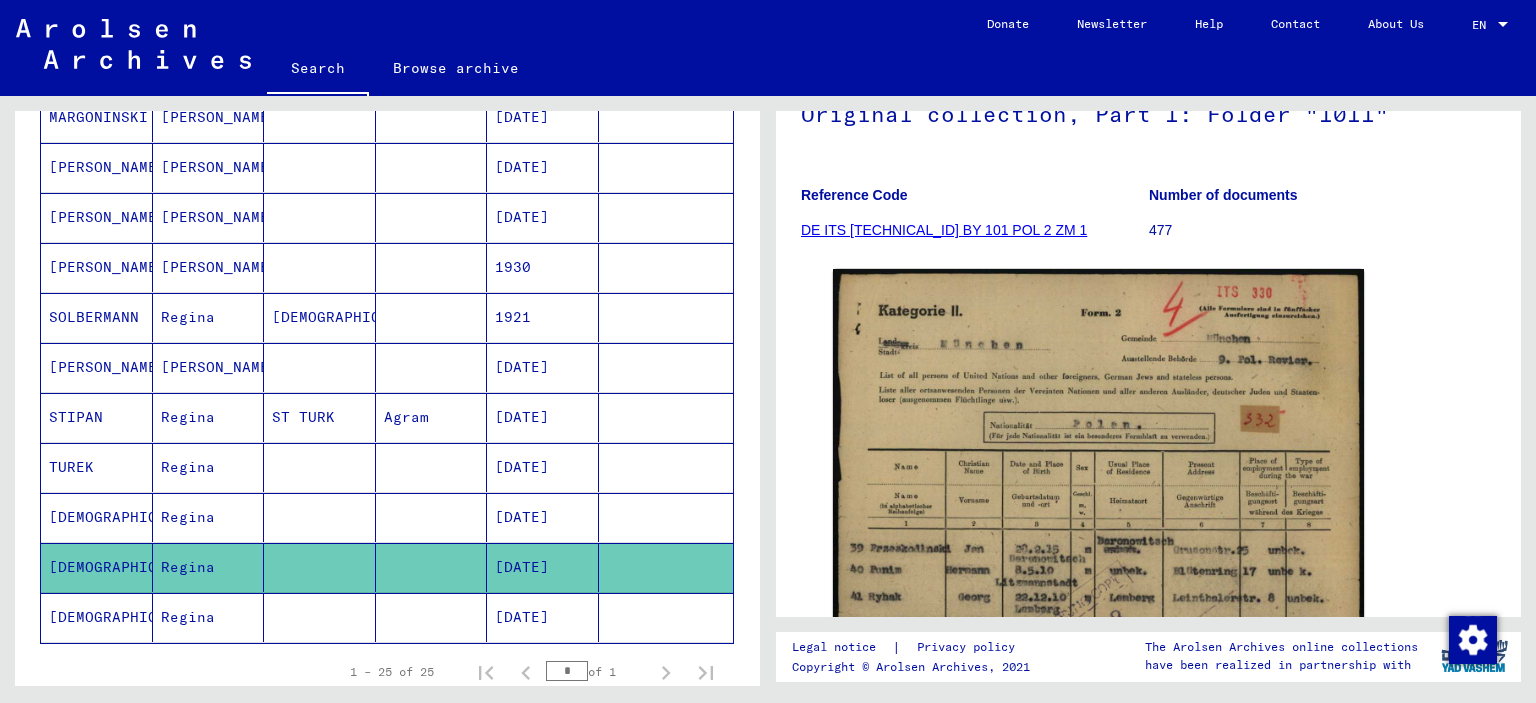 click 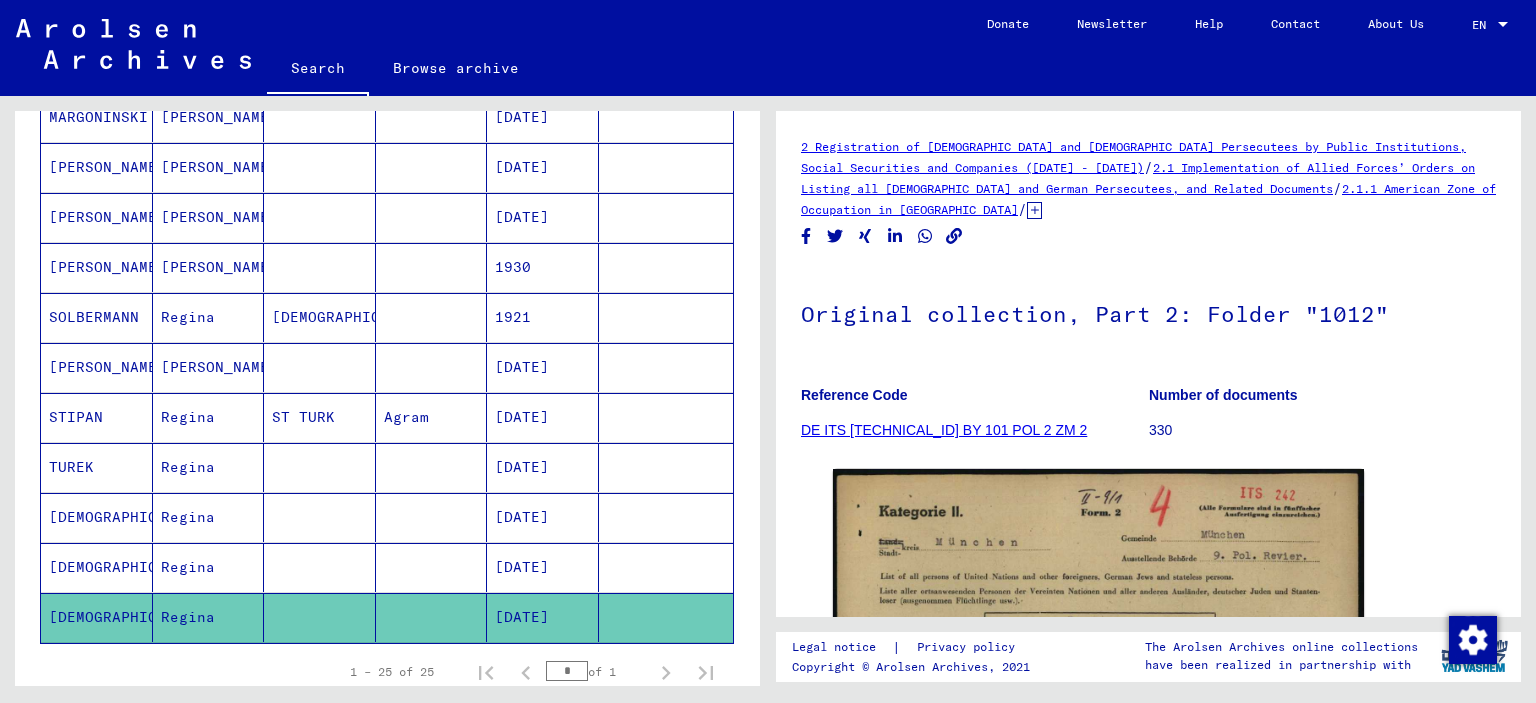scroll, scrollTop: 0, scrollLeft: 0, axis: both 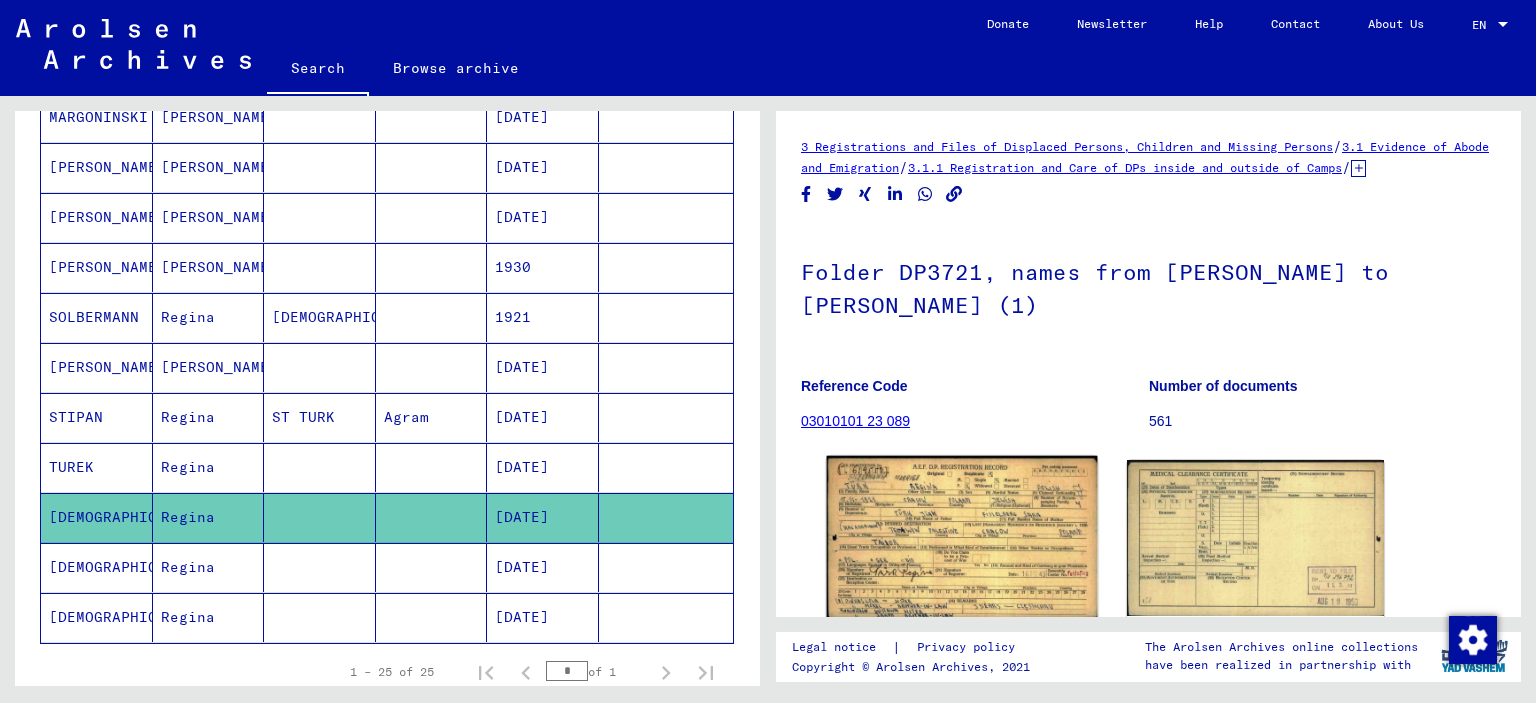 click 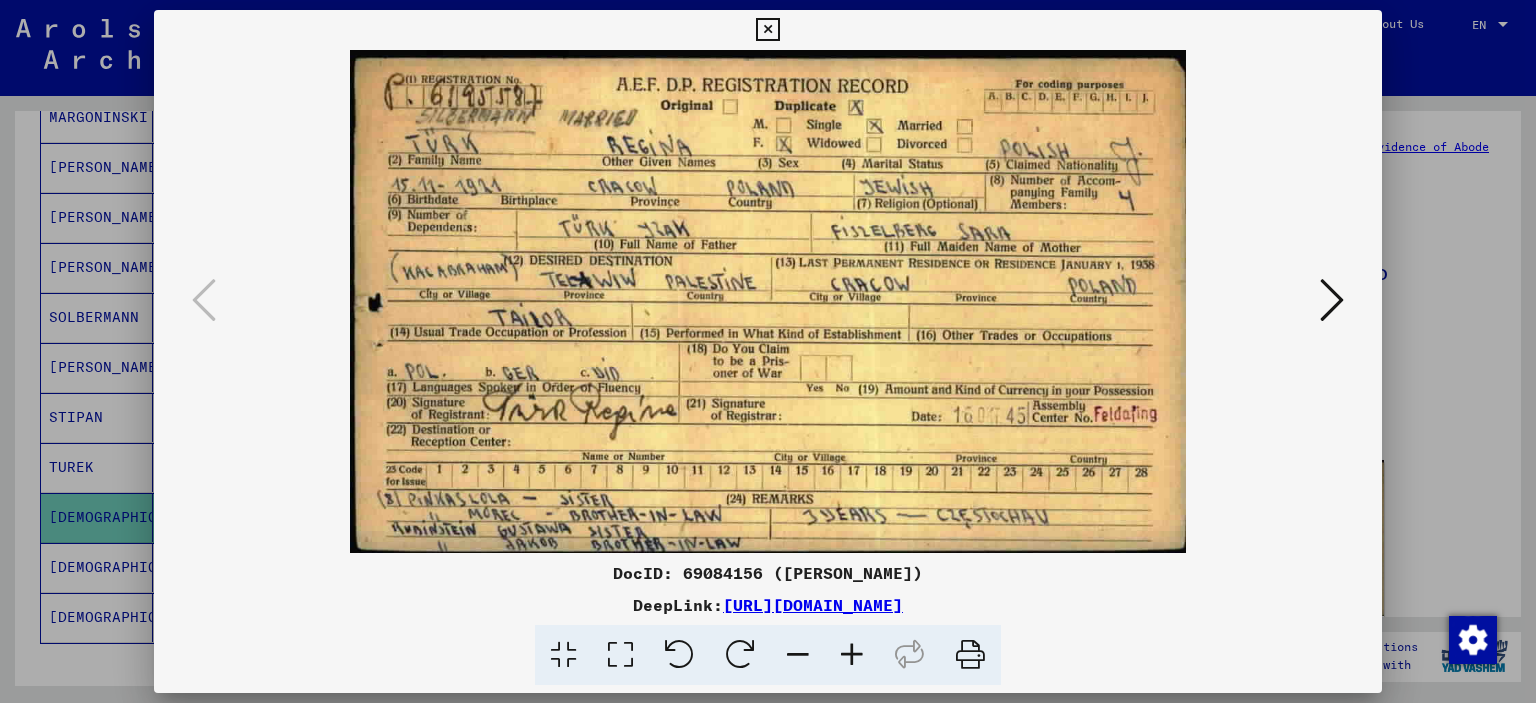 click at bounding box center (768, 351) 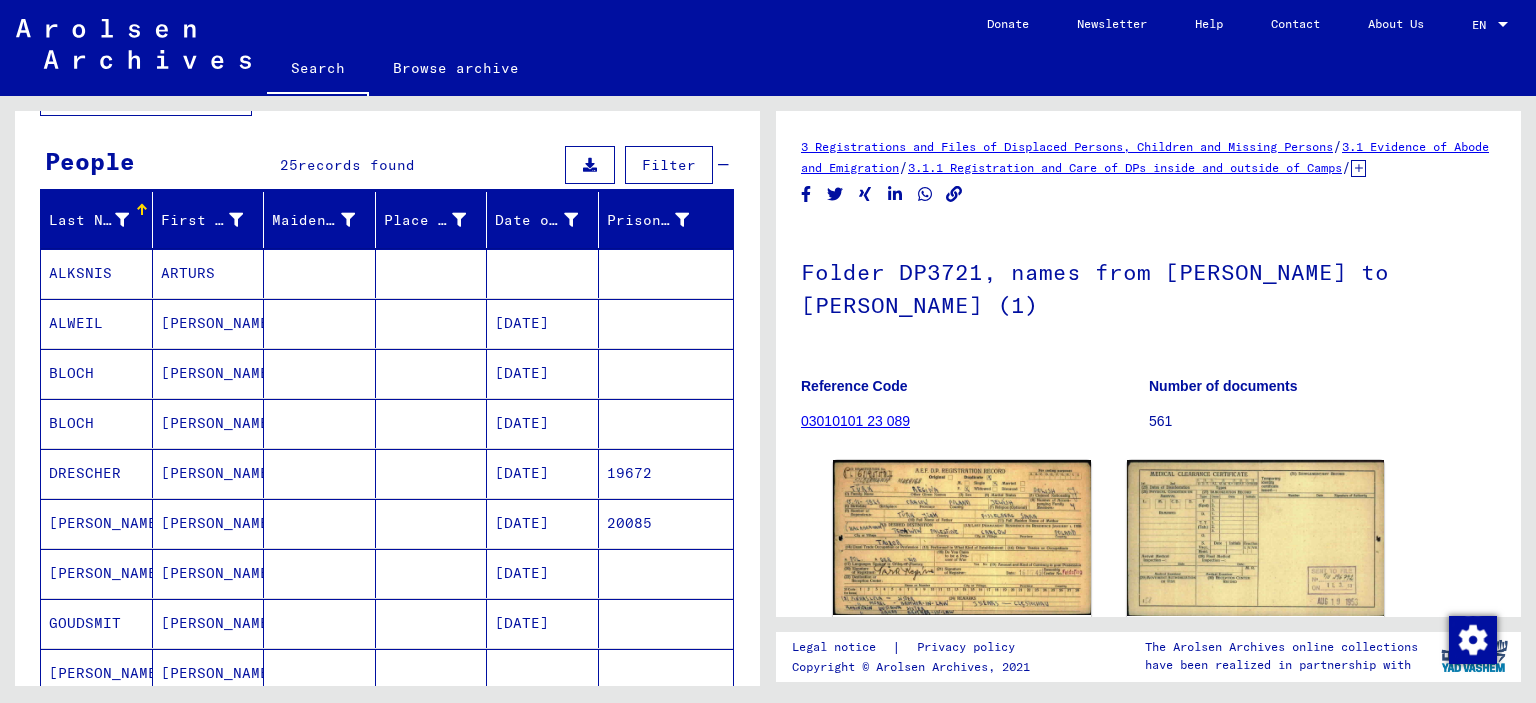 scroll, scrollTop: 0, scrollLeft: 0, axis: both 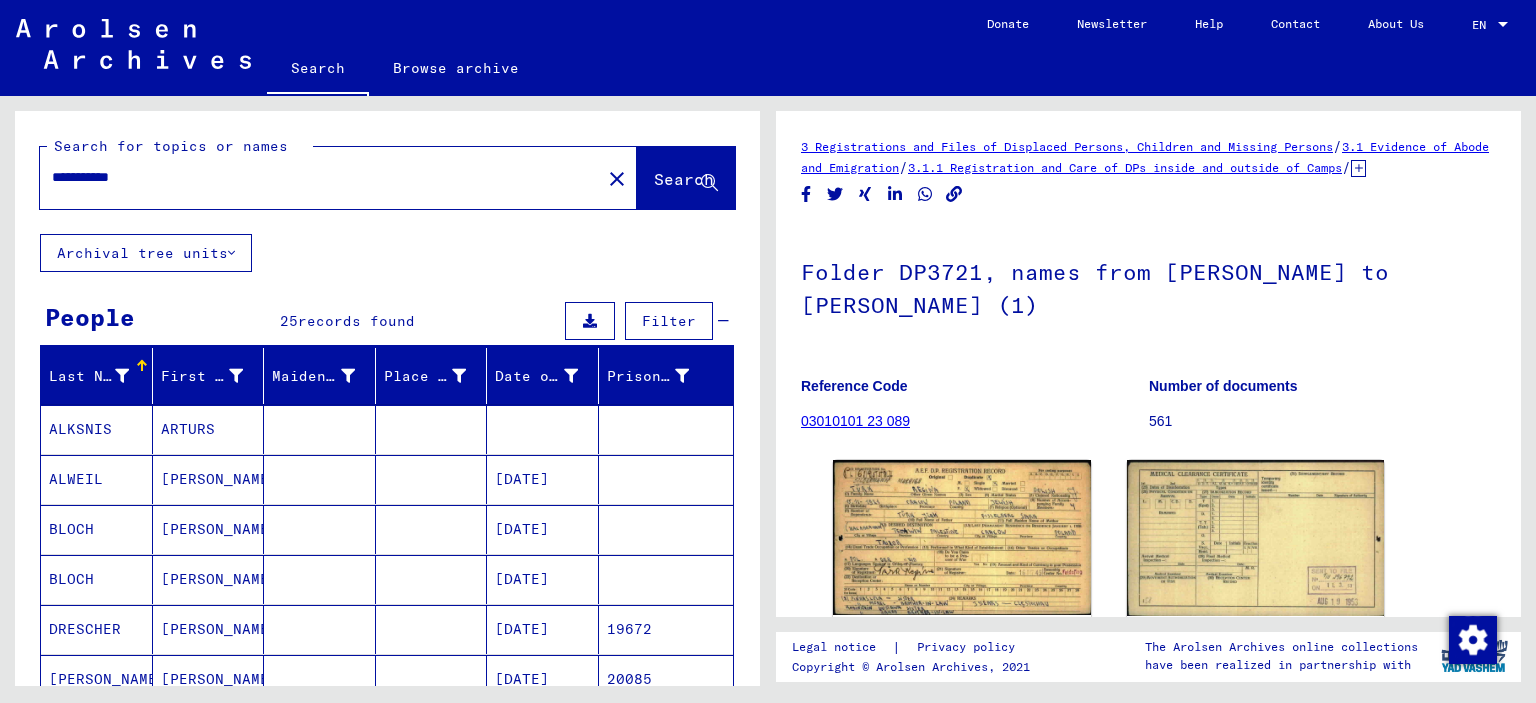 drag, startPoint x: 107, startPoint y: 186, endPoint x: 243, endPoint y: 186, distance: 136 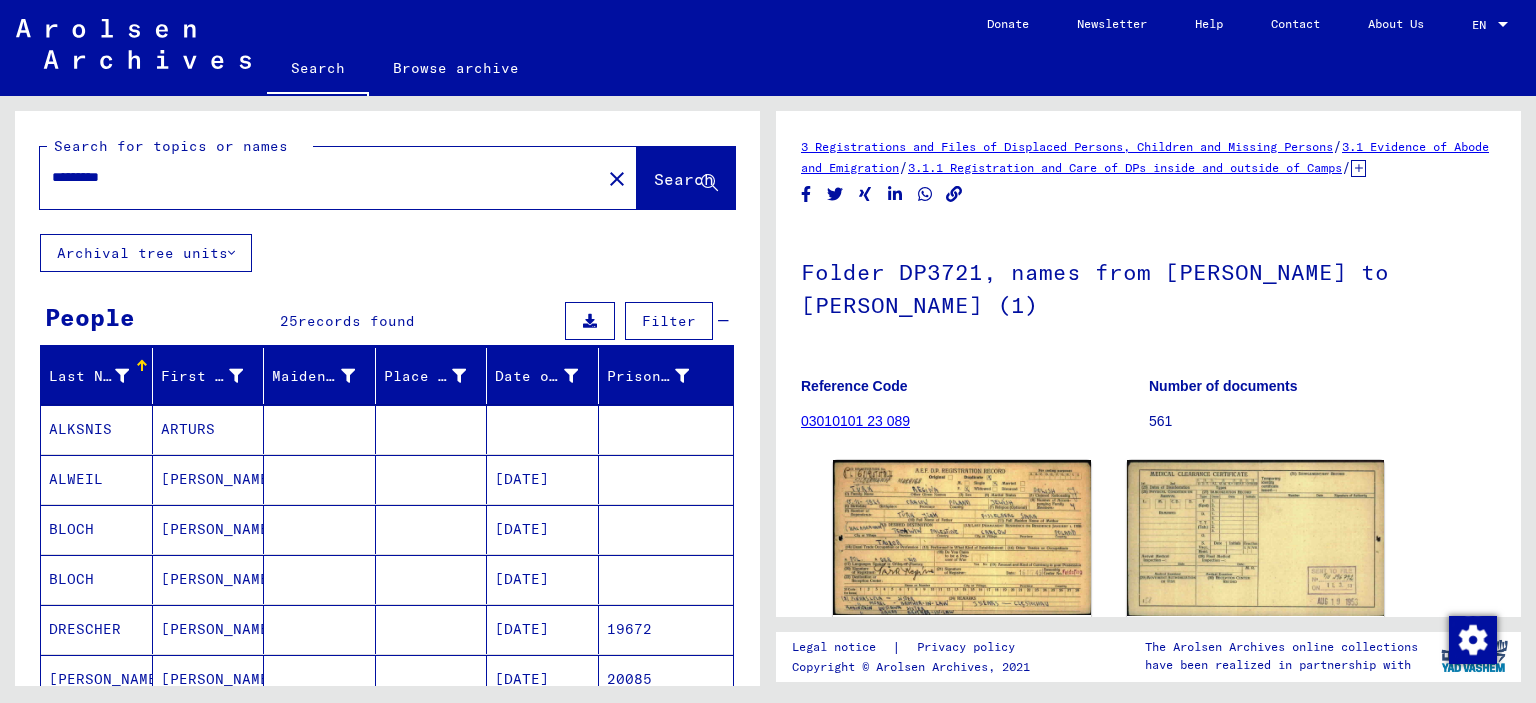 type on "*********" 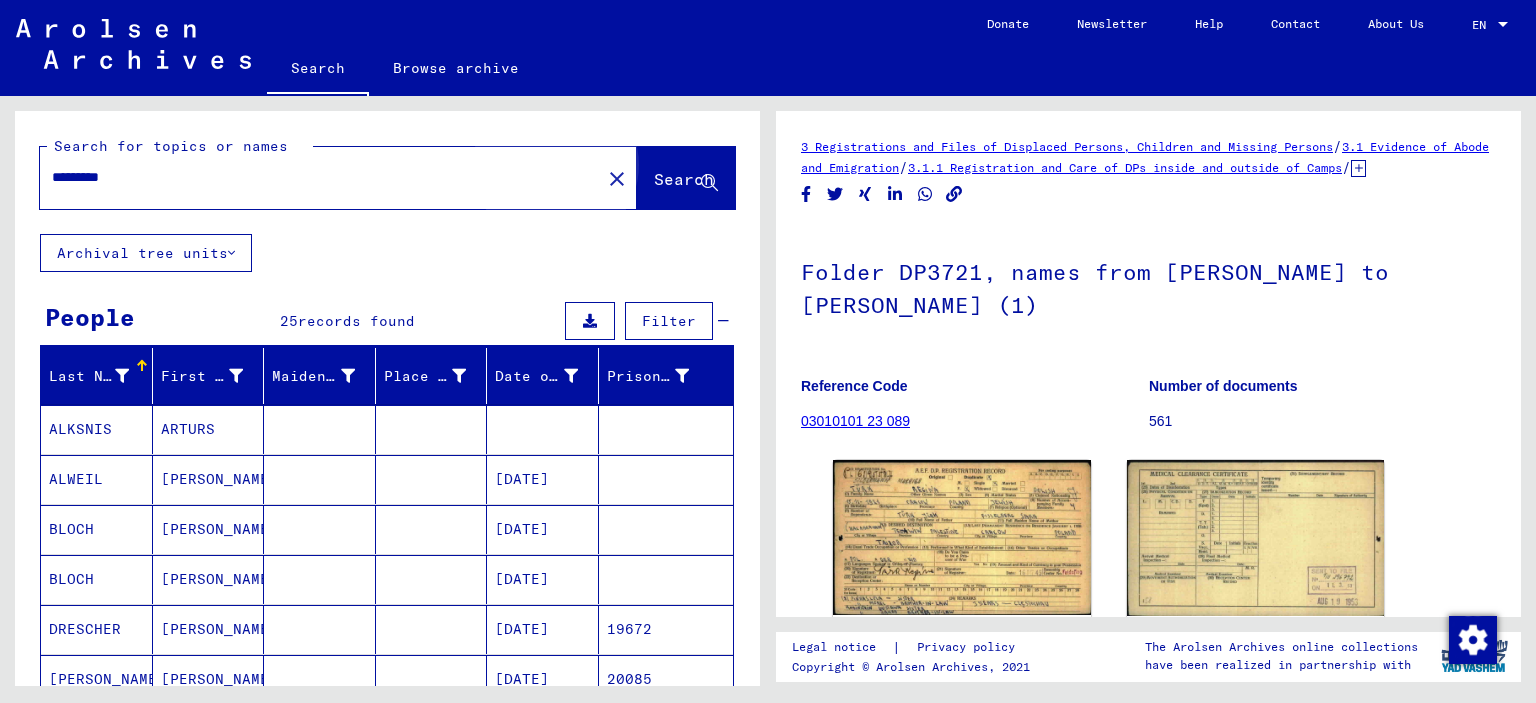 click on "Search" 